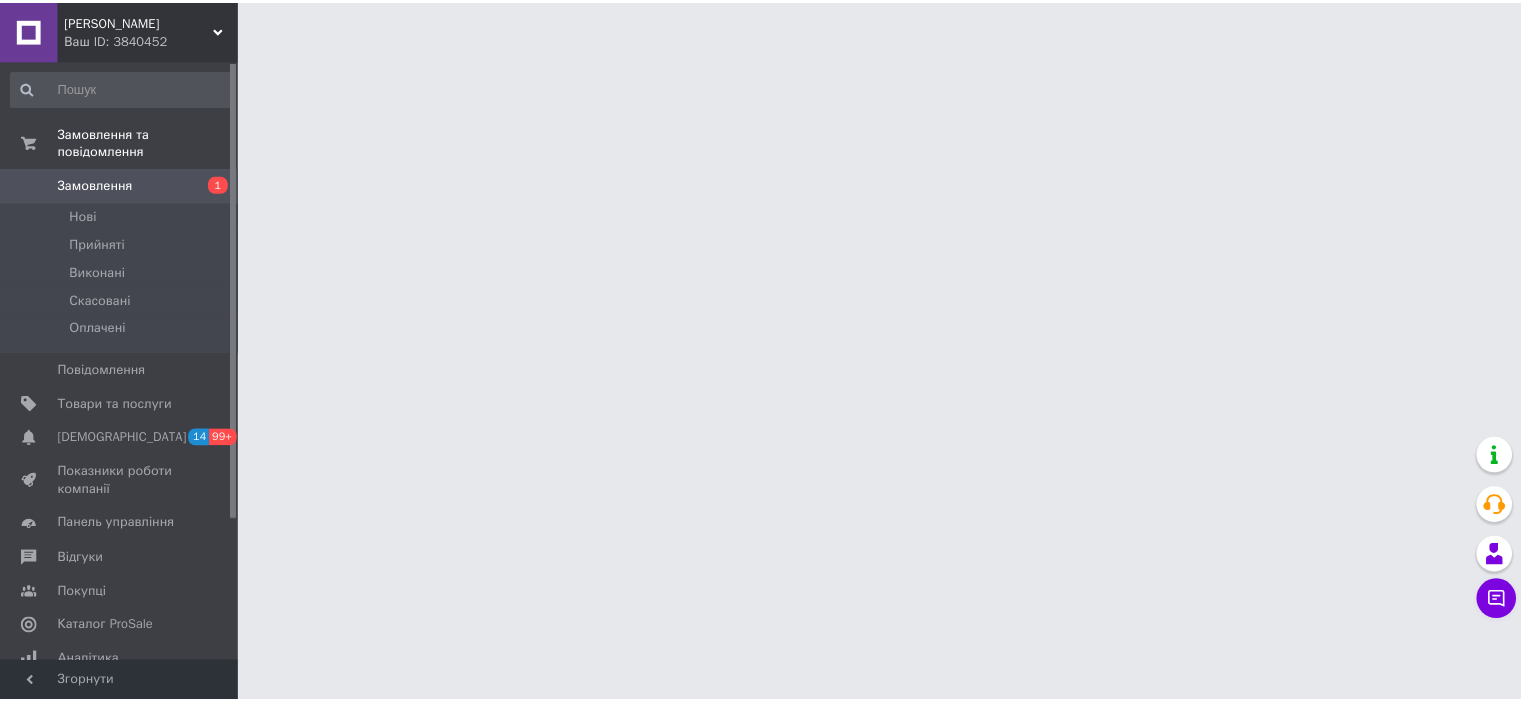 scroll, scrollTop: 0, scrollLeft: 0, axis: both 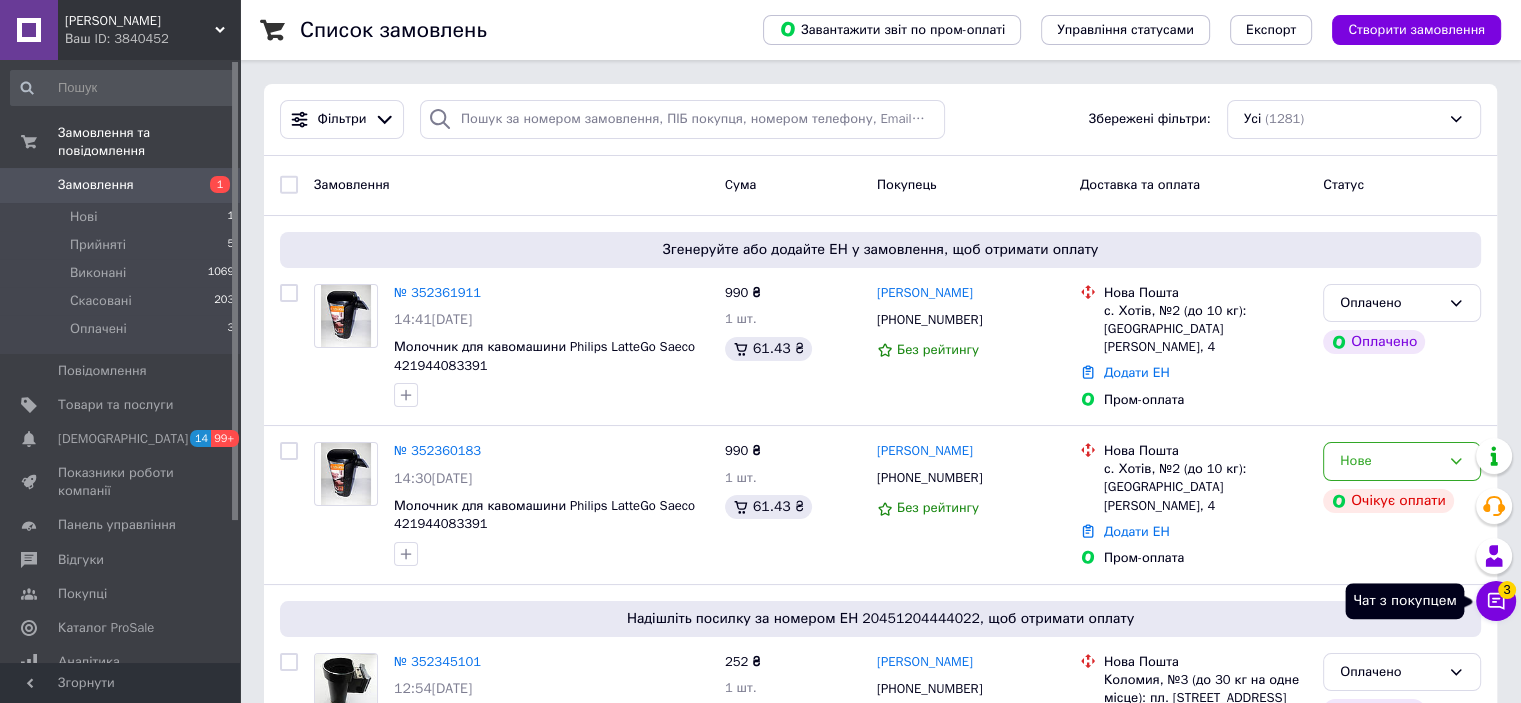 click on "3" at bounding box center [1507, 590] 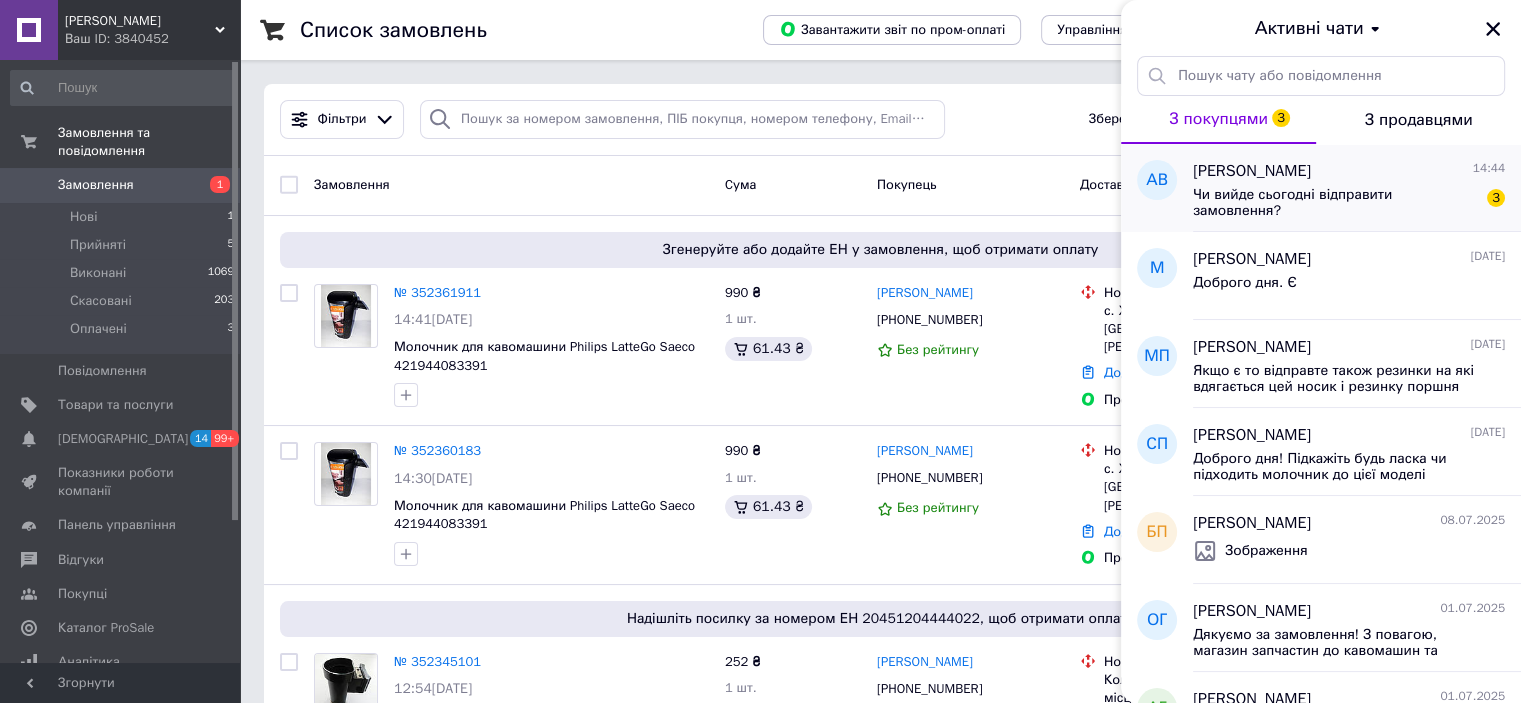 click on "Чи вийде сьогодні відправити замовлення? 3" at bounding box center (1349, 201) 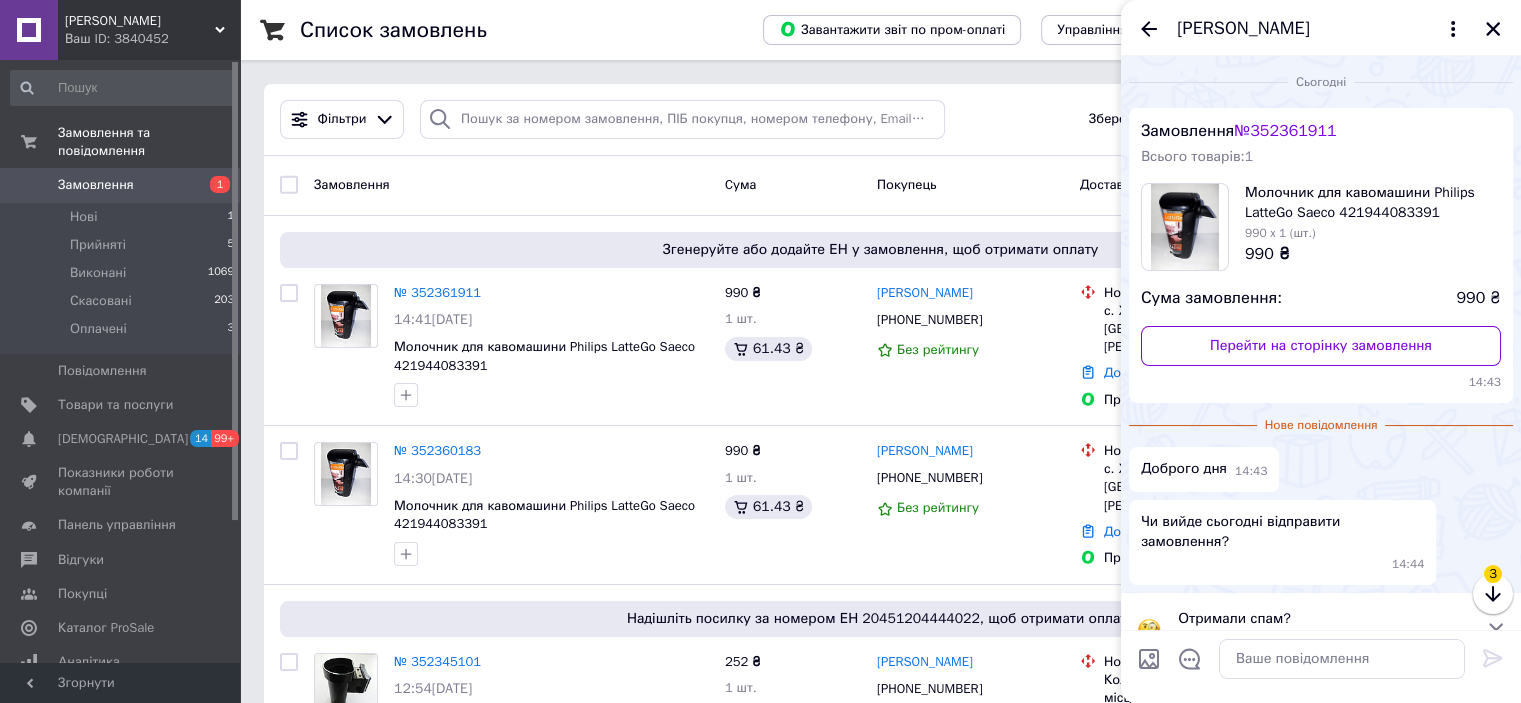 scroll, scrollTop: 16, scrollLeft: 0, axis: vertical 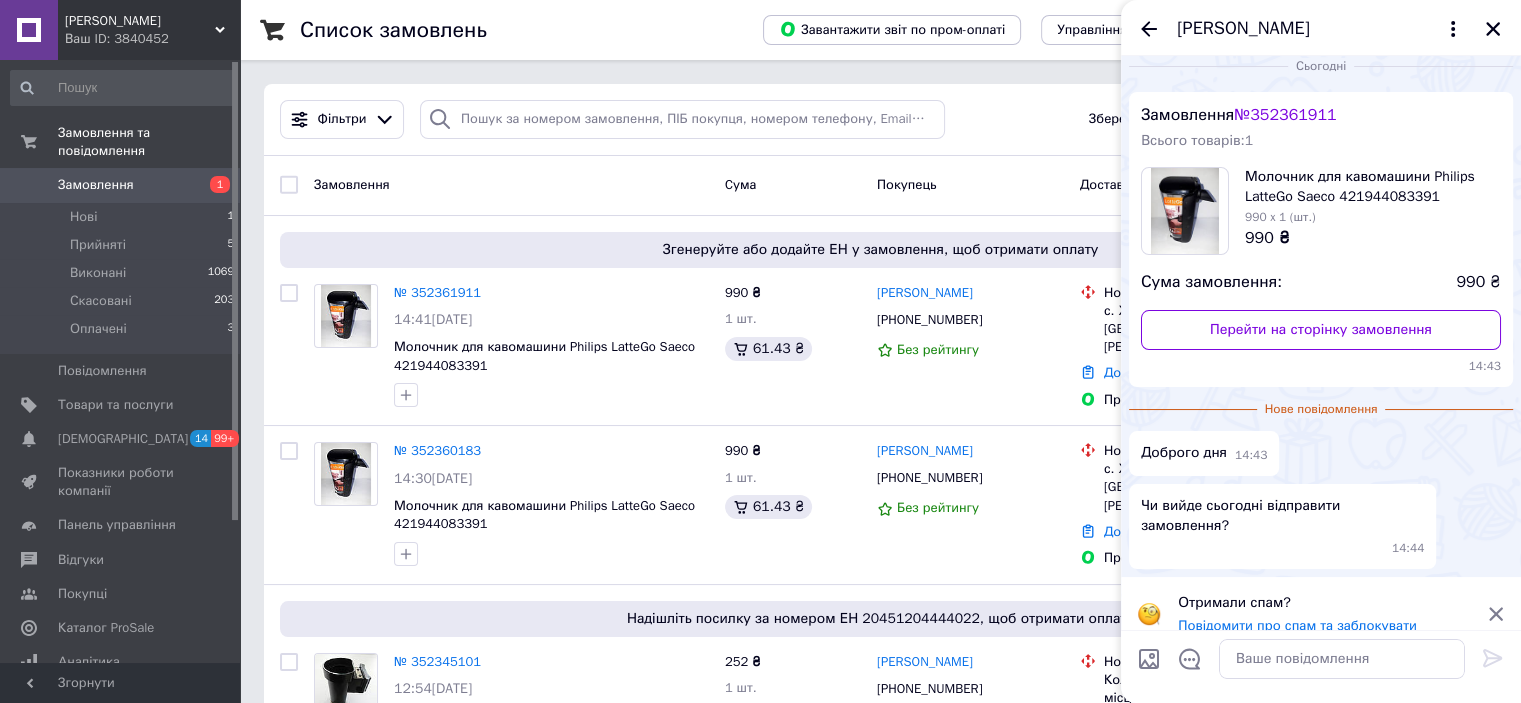 click on "Фільтри Збережені фільтри: Усі (1281)" at bounding box center [880, 119] 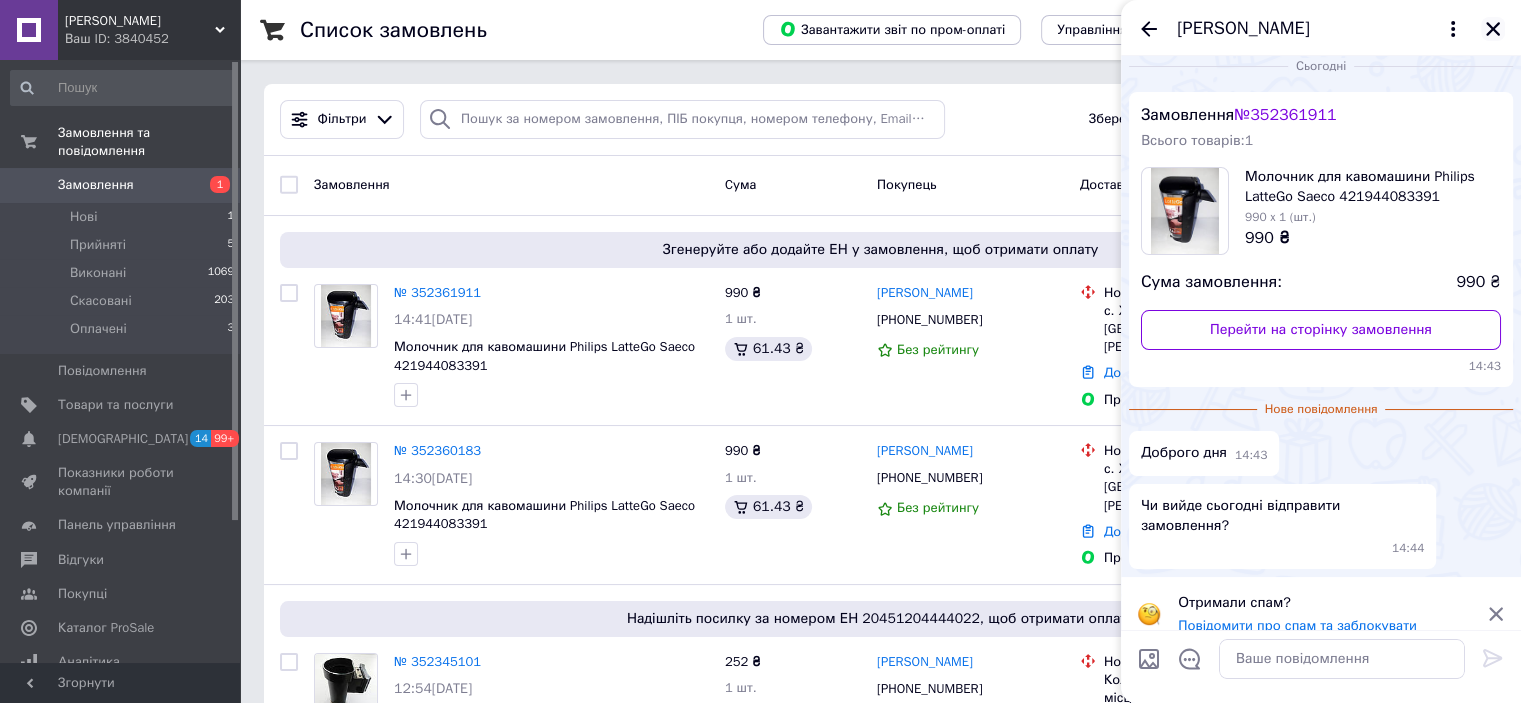 click 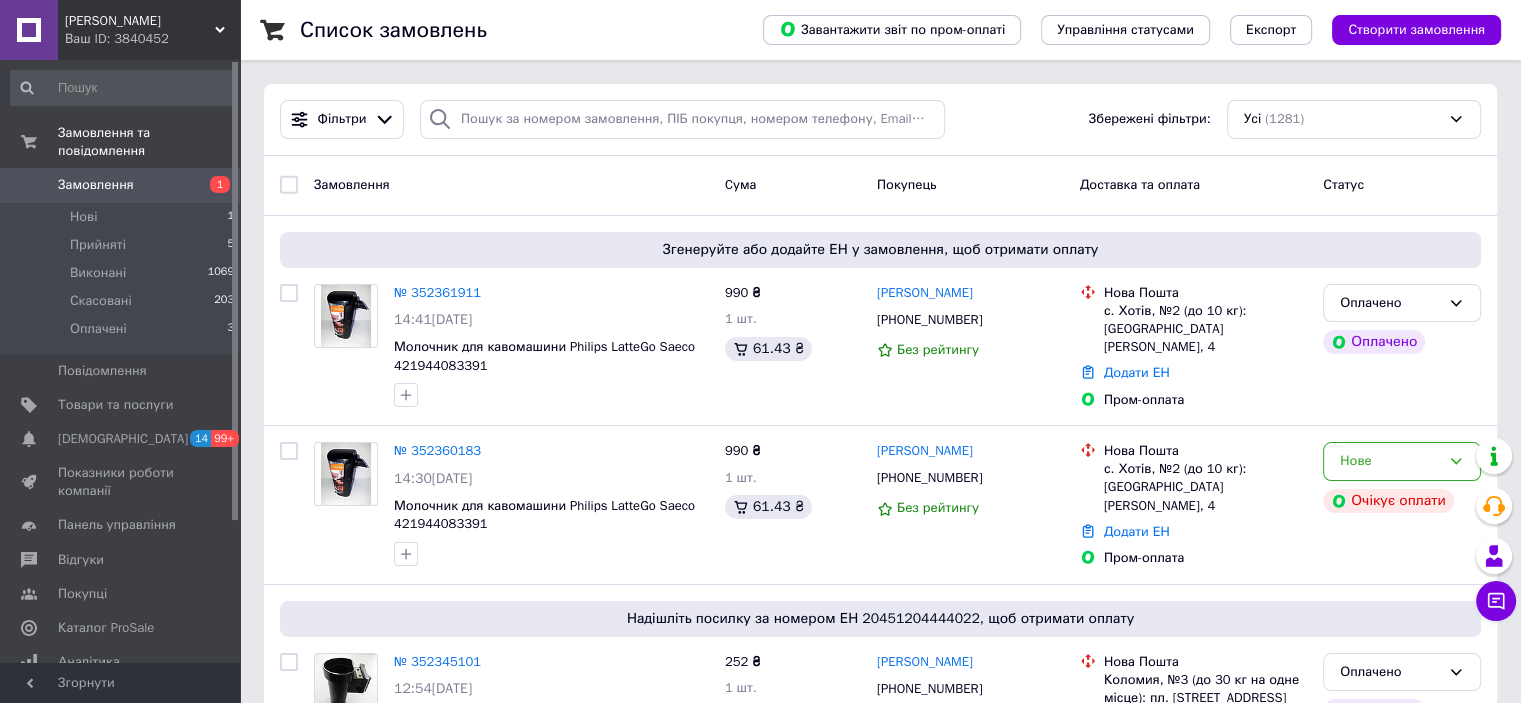 drag, startPoint x: 494, startPoint y: 165, endPoint x: 508, endPoint y: 171, distance: 15.231546 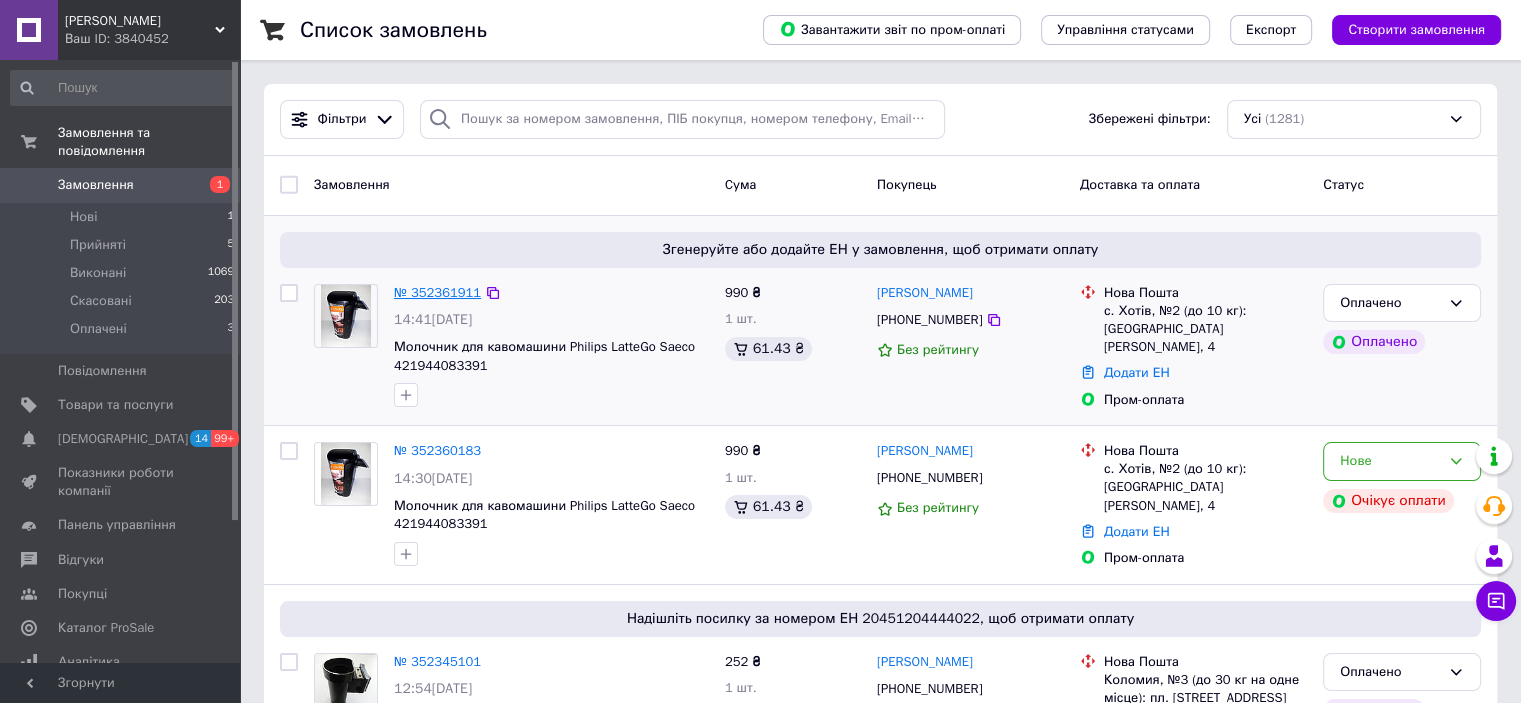 click on "№ 352361911" at bounding box center (437, 292) 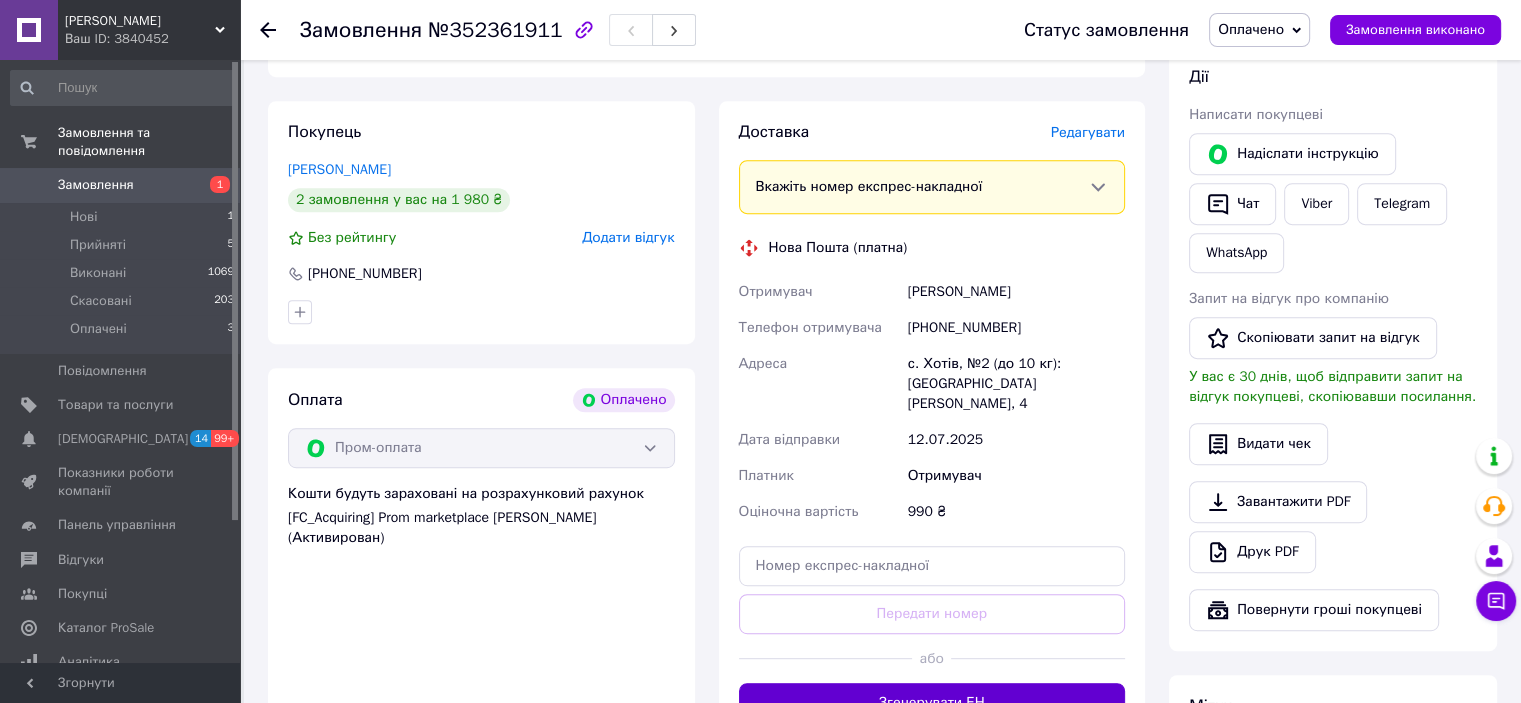 scroll, scrollTop: 1200, scrollLeft: 0, axis: vertical 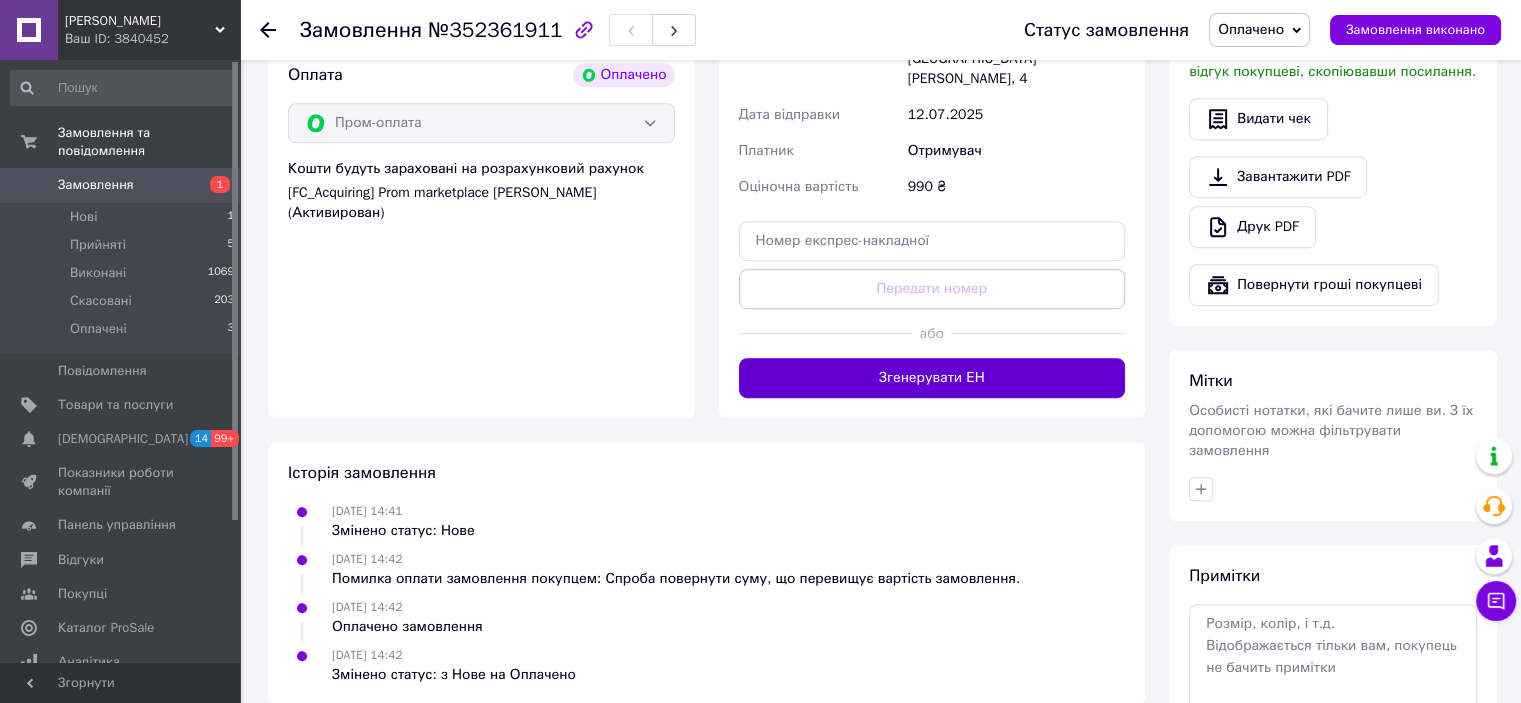 click on "Згенерувати ЕН" at bounding box center (932, 378) 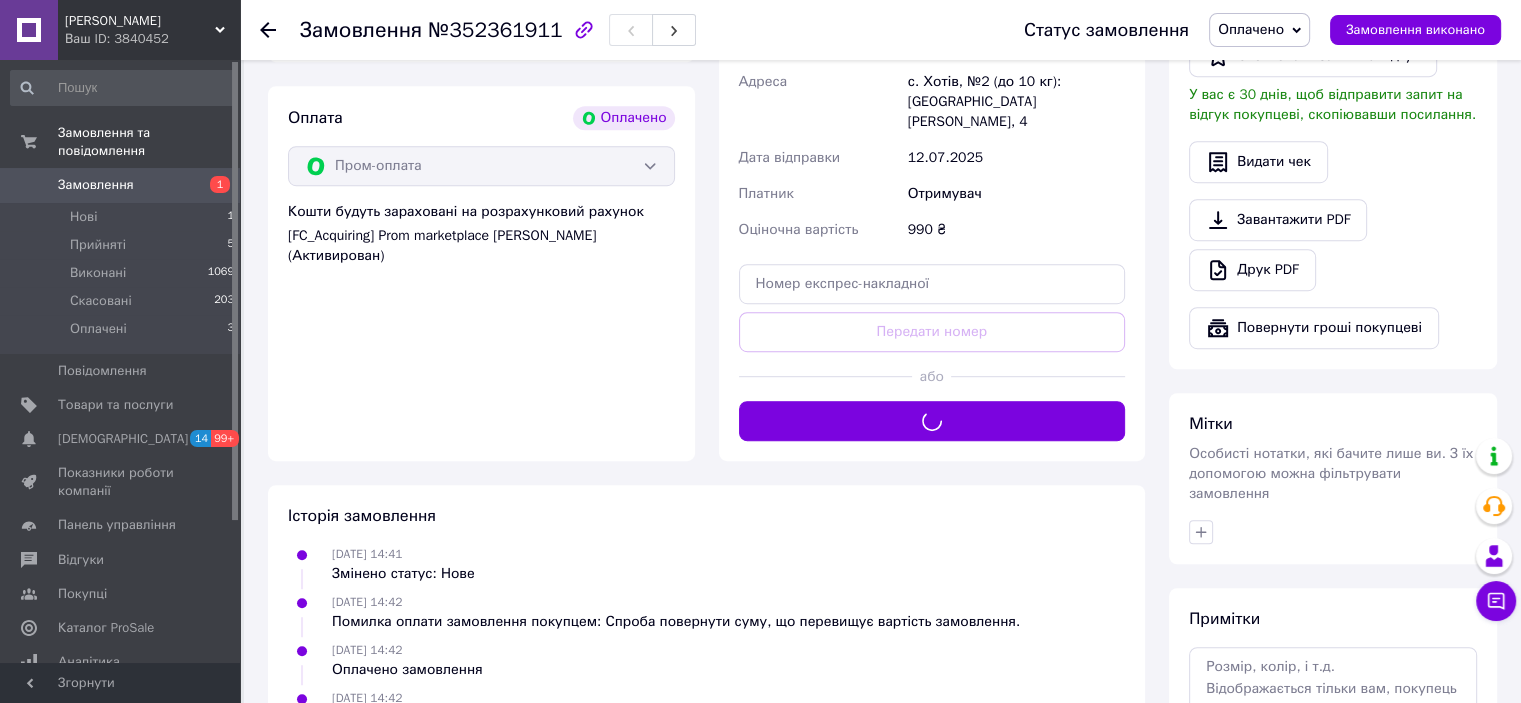 scroll, scrollTop: 600, scrollLeft: 0, axis: vertical 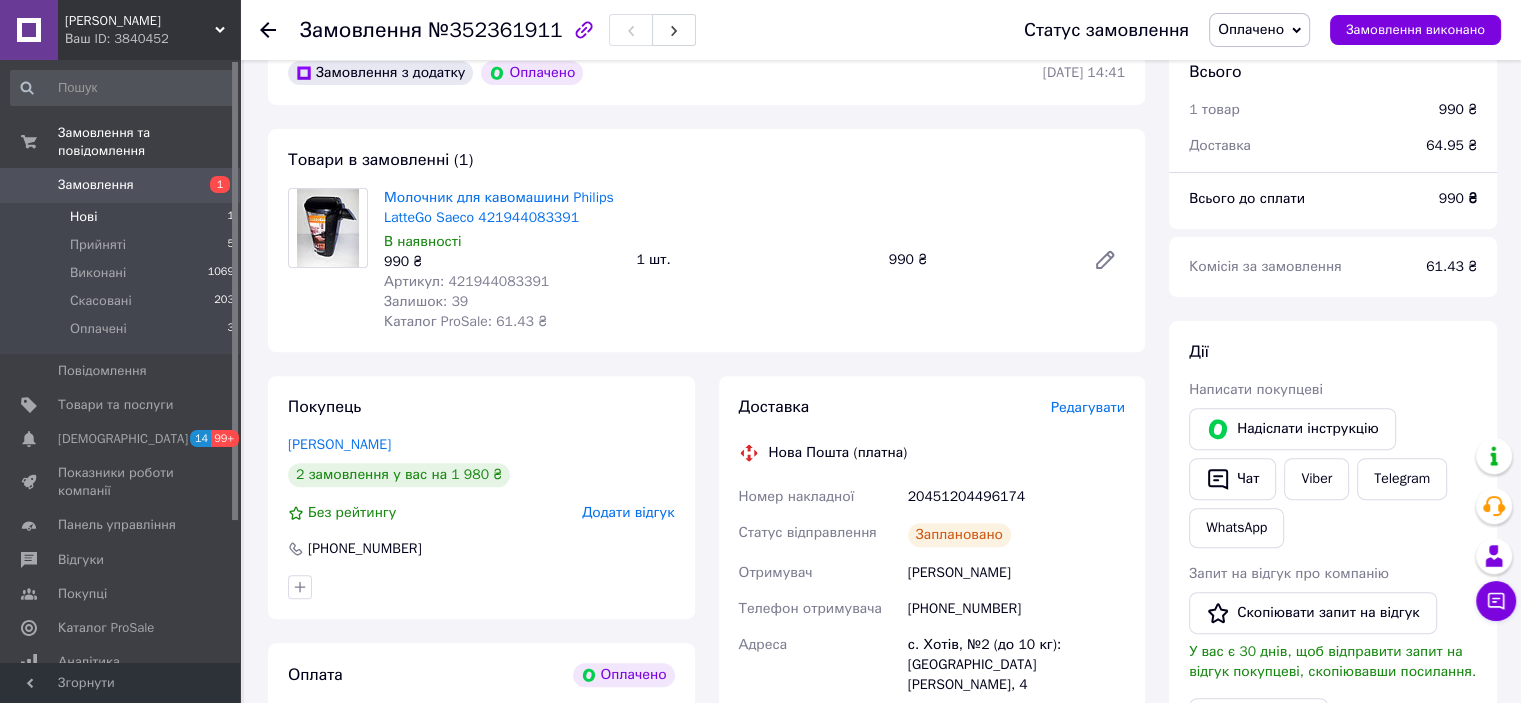 click on "Нові" at bounding box center [83, 217] 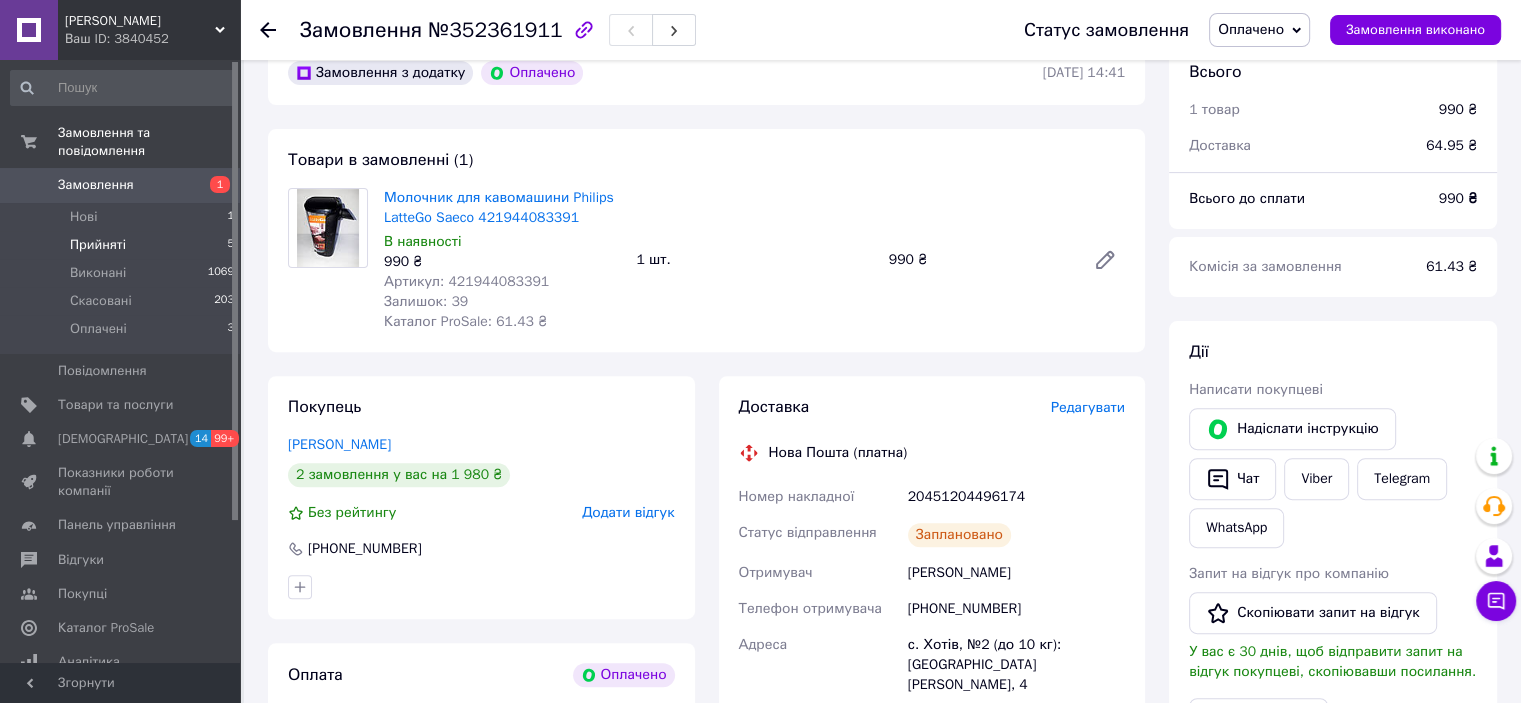 scroll, scrollTop: 0, scrollLeft: 0, axis: both 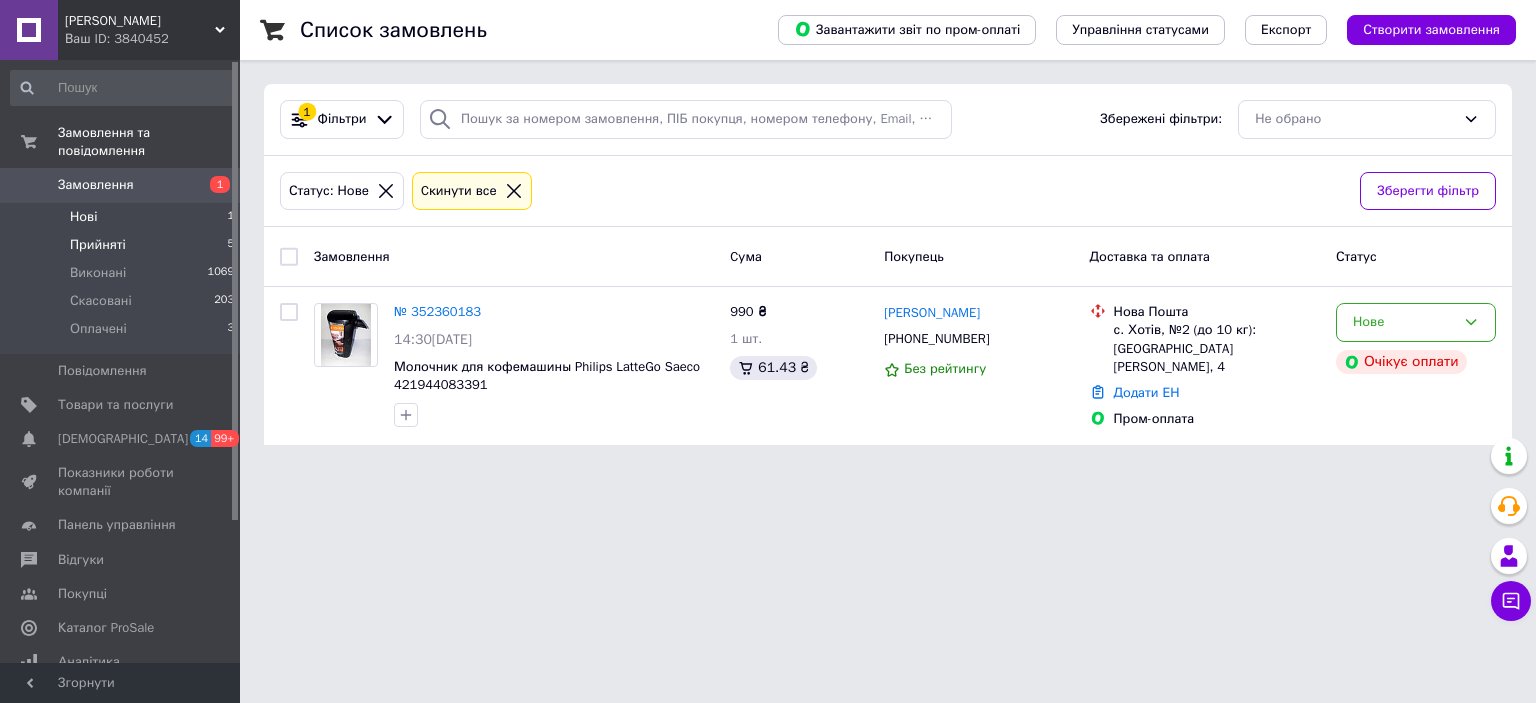 click on "Прийняті" at bounding box center (98, 245) 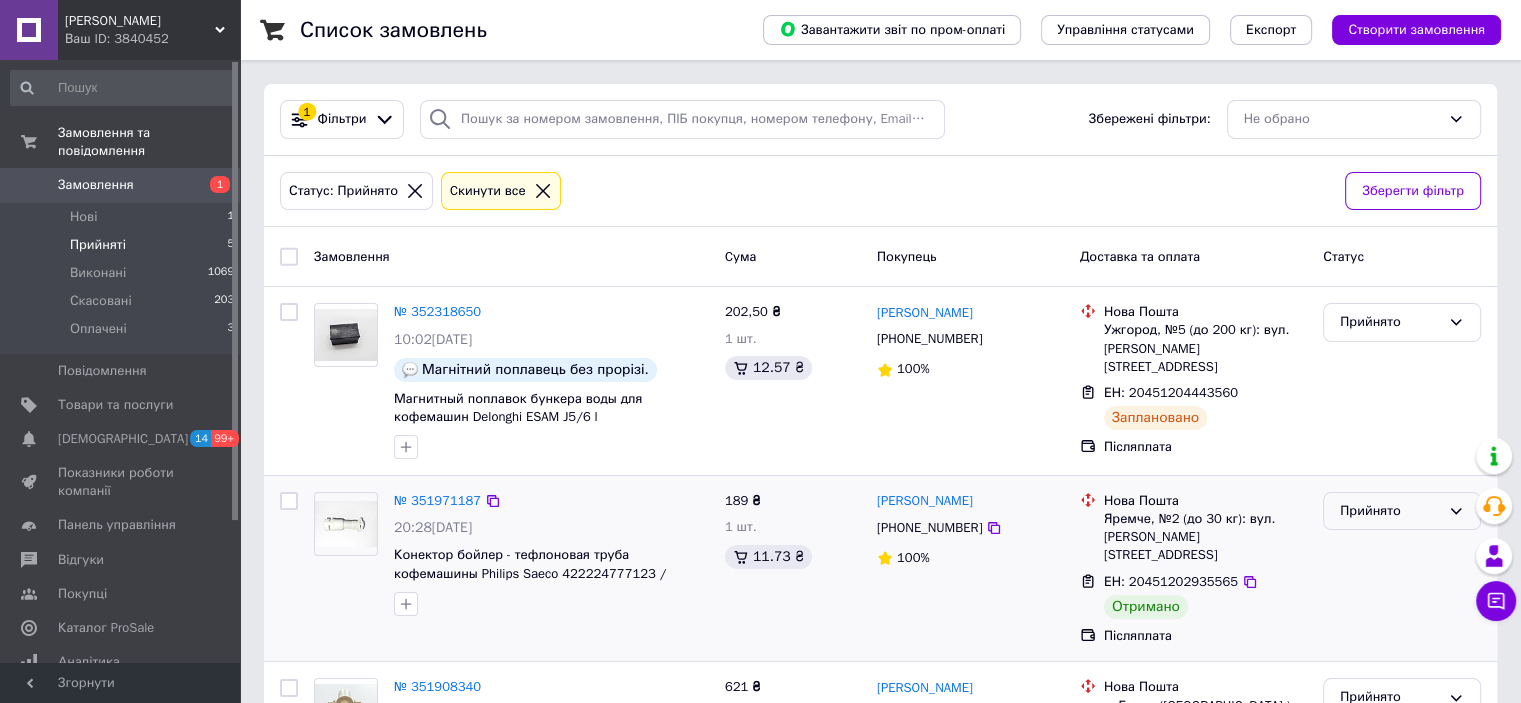 click on "Прийнято" at bounding box center (1402, 511) 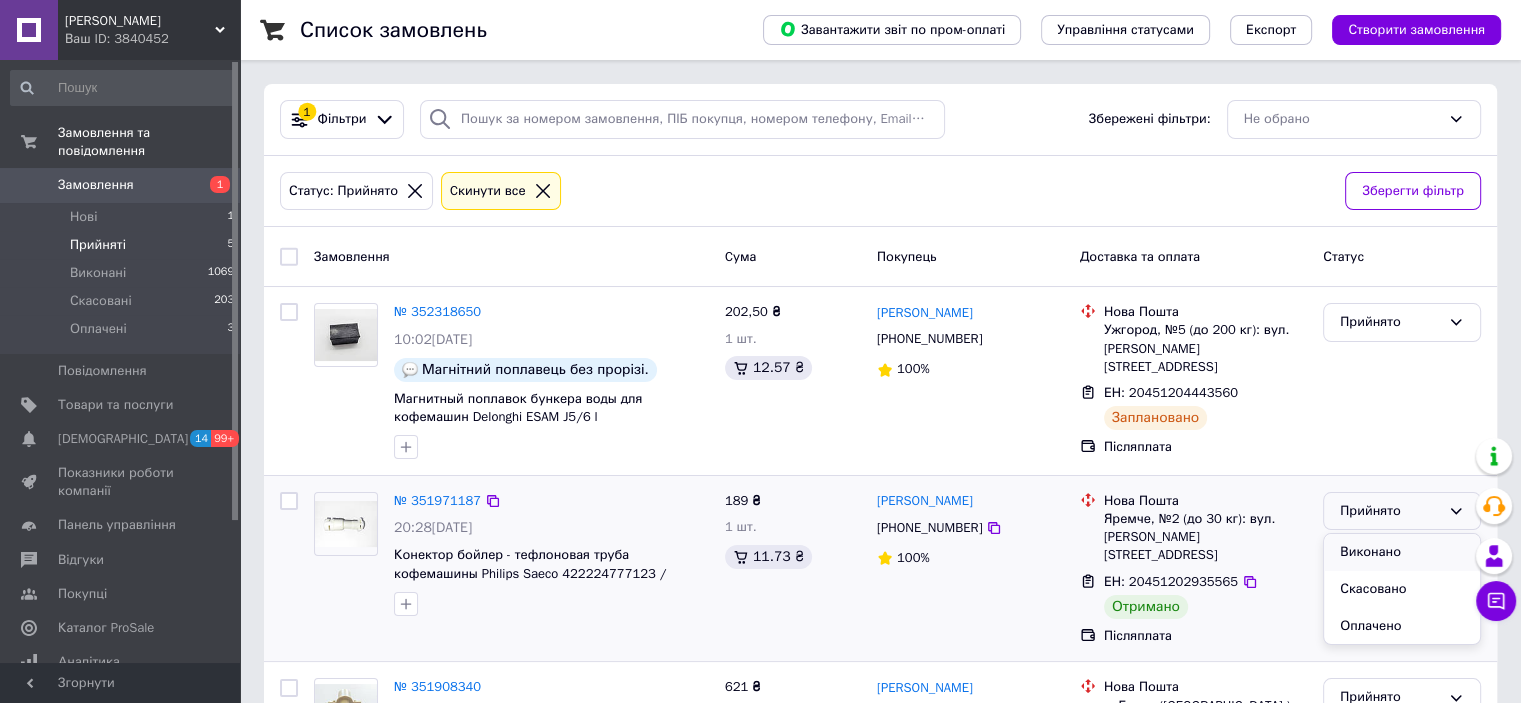 click on "Виконано" at bounding box center [1402, 552] 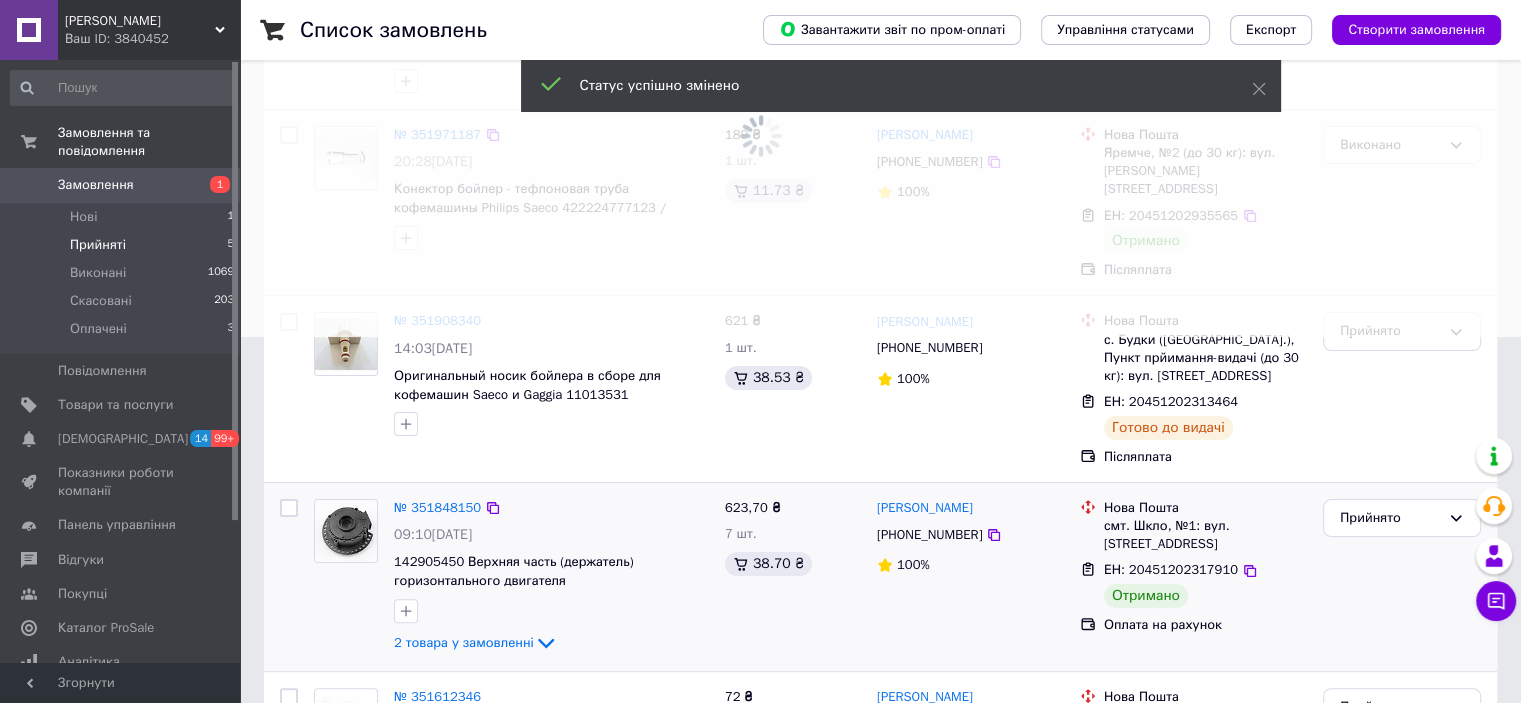 scroll, scrollTop: 400, scrollLeft: 0, axis: vertical 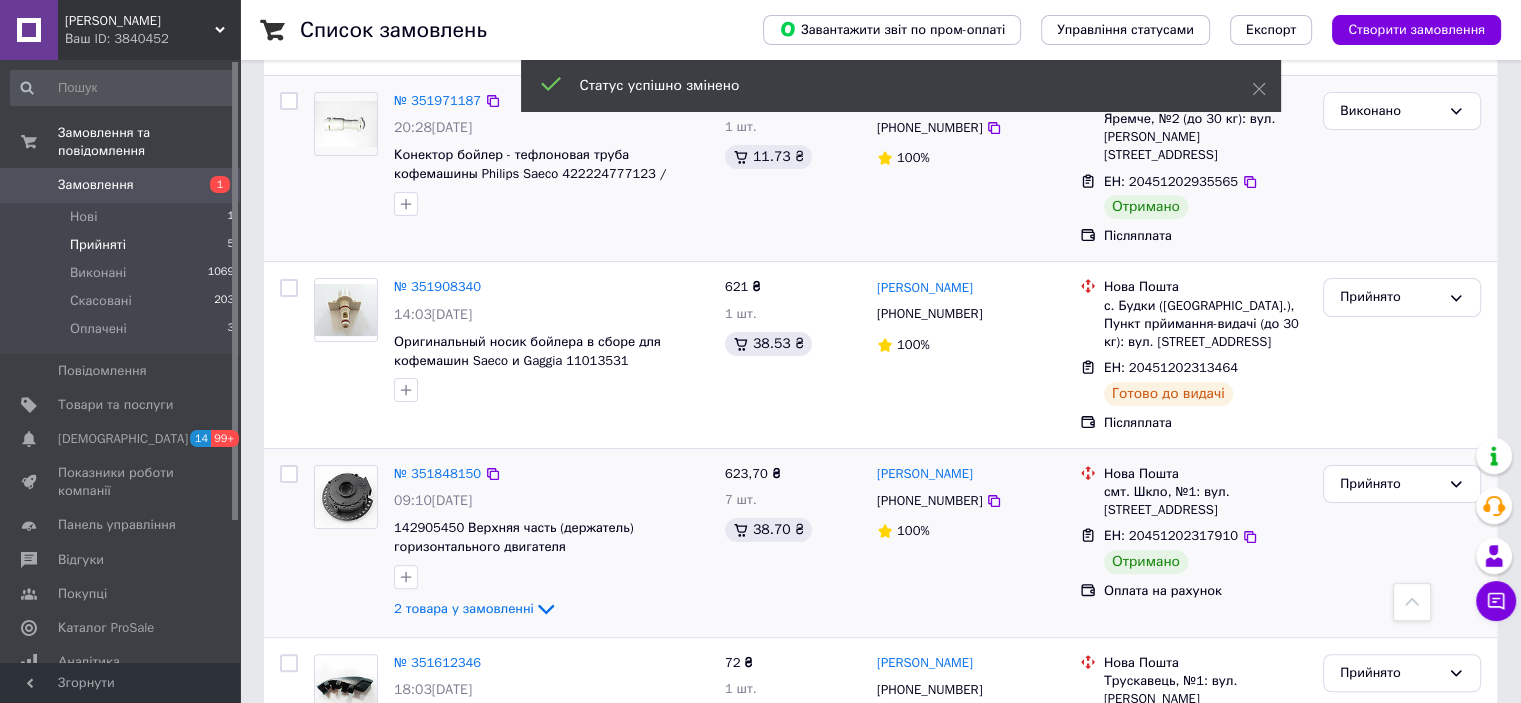 drag, startPoint x: 1392, startPoint y: 465, endPoint x: 1386, endPoint y: 485, distance: 20.880613 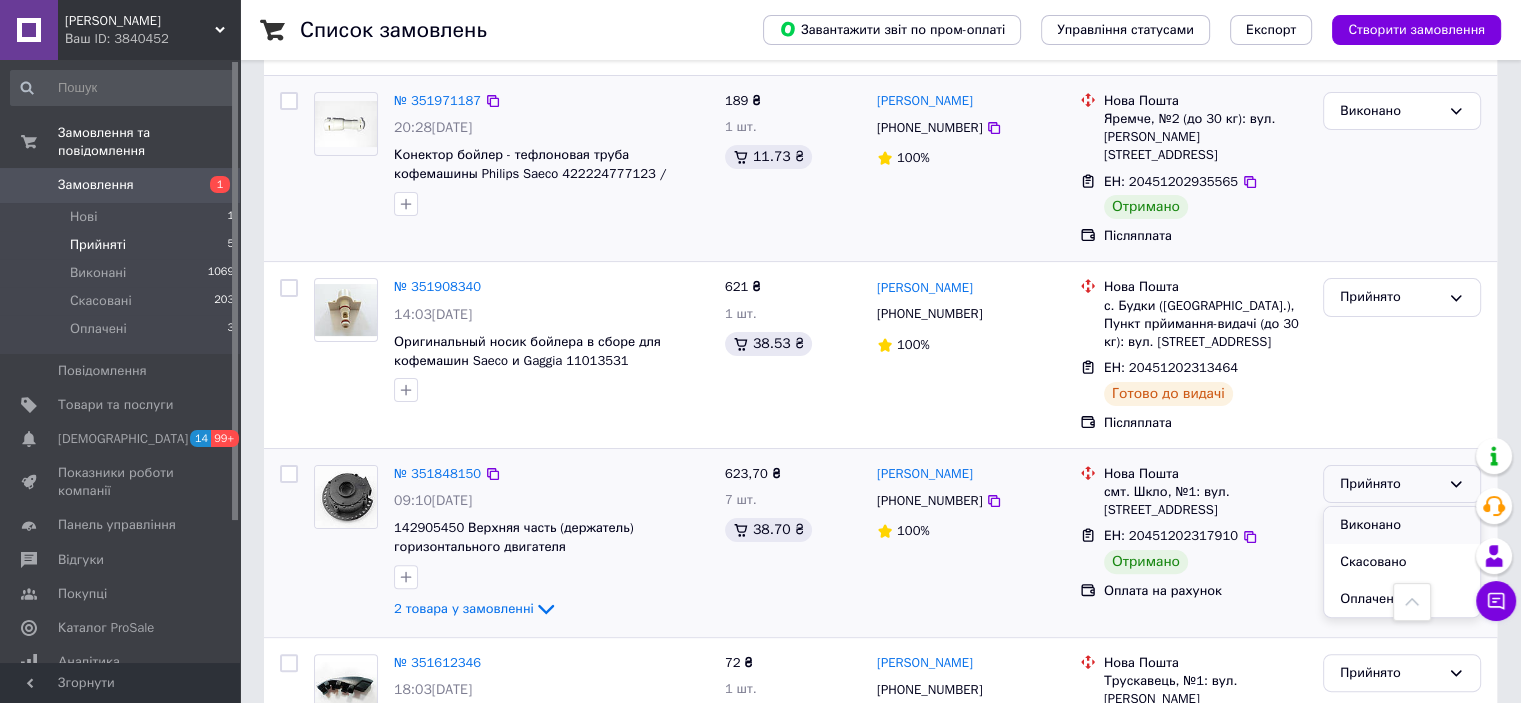 click on "Виконано" at bounding box center (1402, 525) 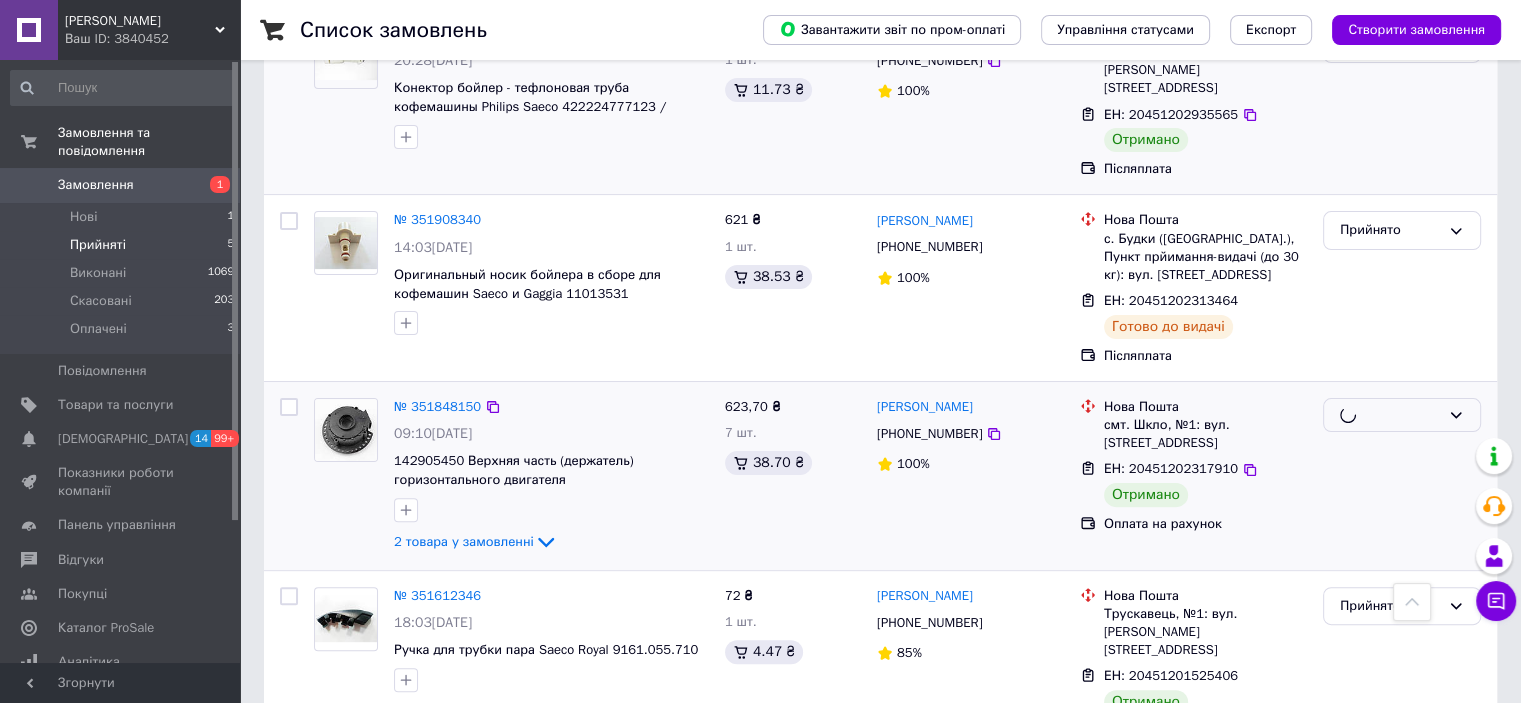 scroll, scrollTop: 505, scrollLeft: 0, axis: vertical 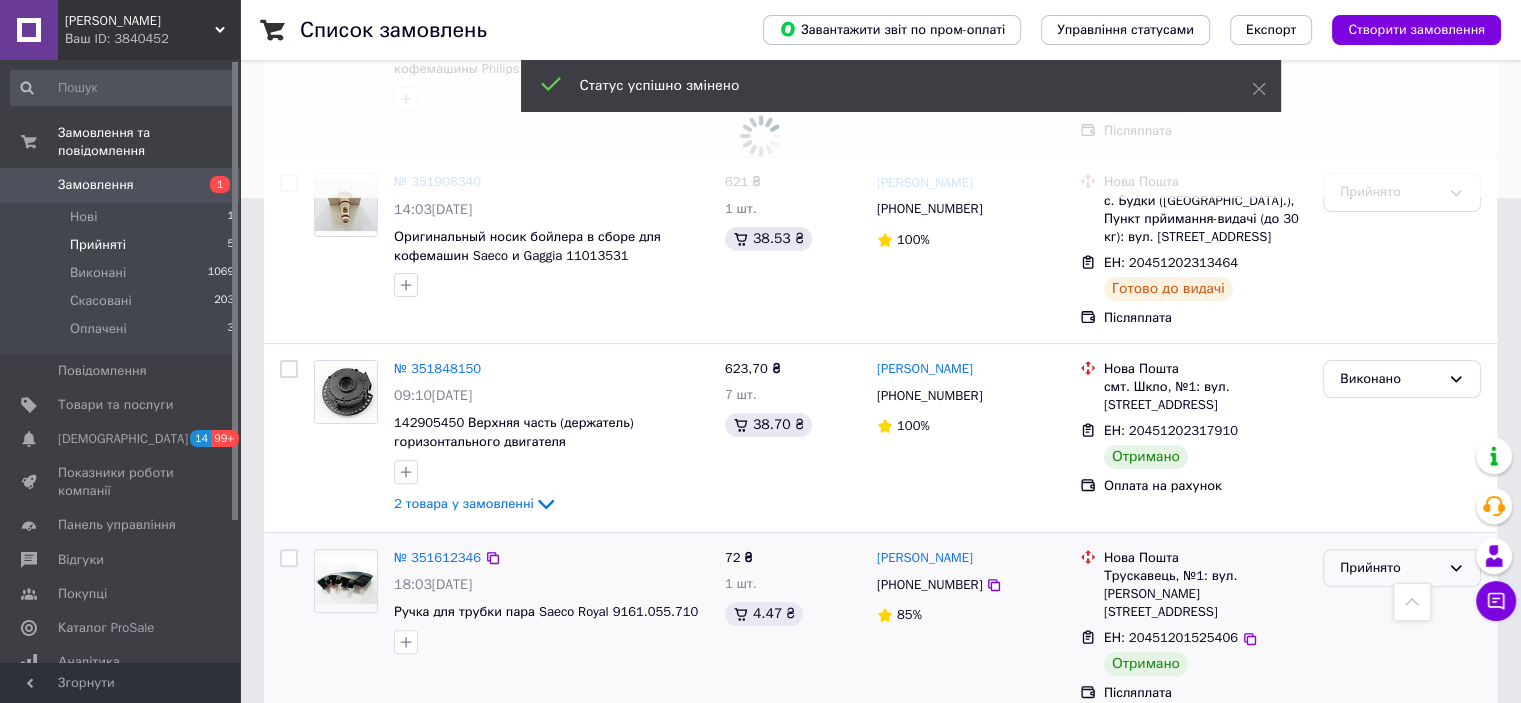 click on "Прийнято" at bounding box center (1390, 568) 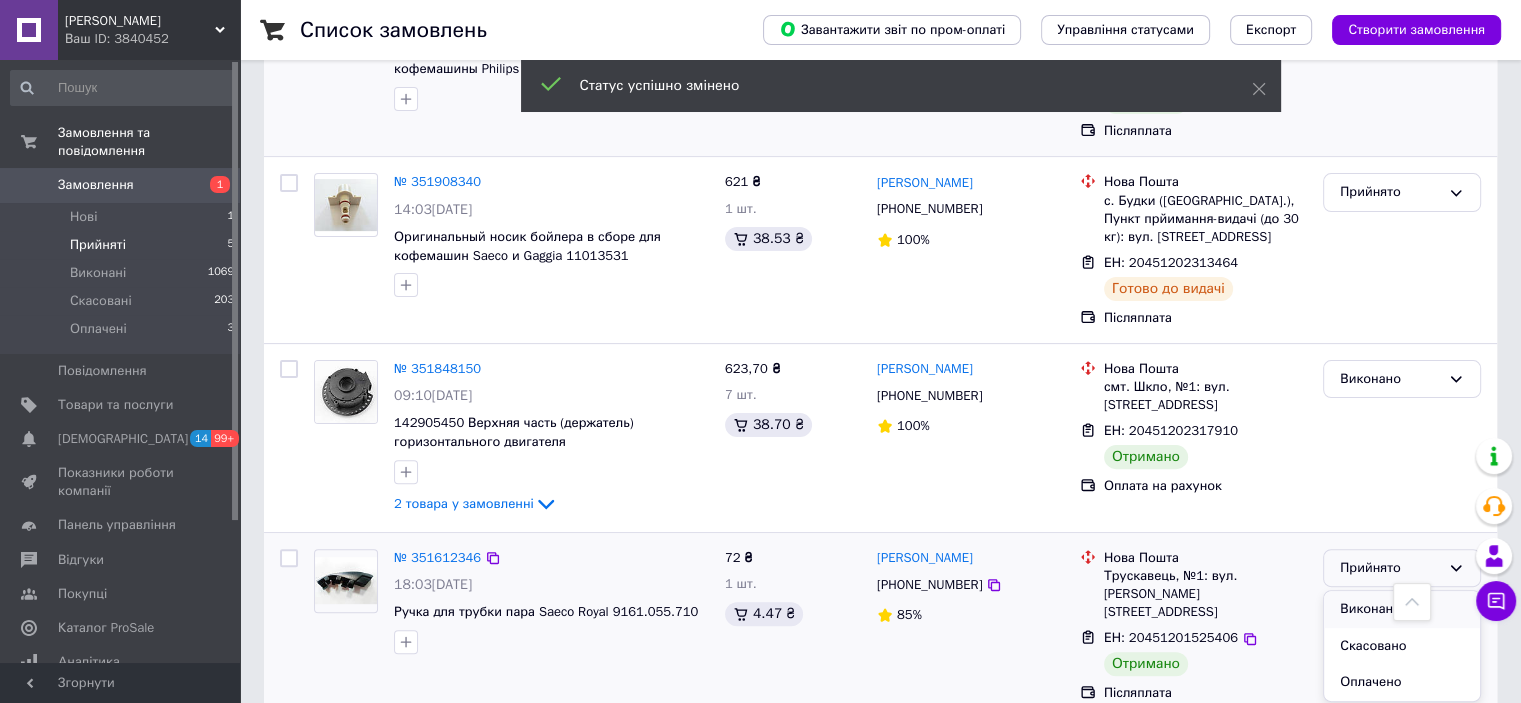 drag, startPoint x: 1364, startPoint y: 589, endPoint x: 1356, endPoint y: 571, distance: 19.697716 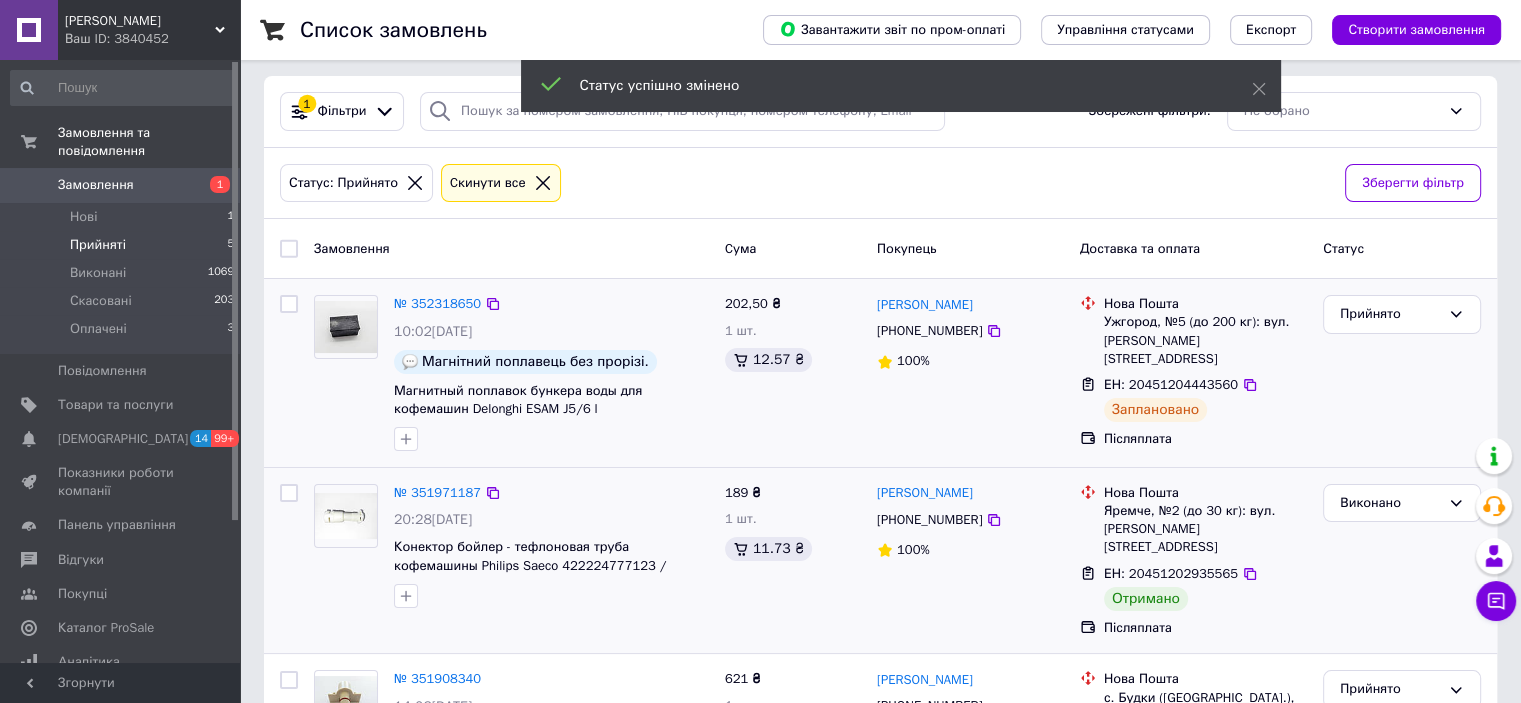 scroll, scrollTop: 0, scrollLeft: 0, axis: both 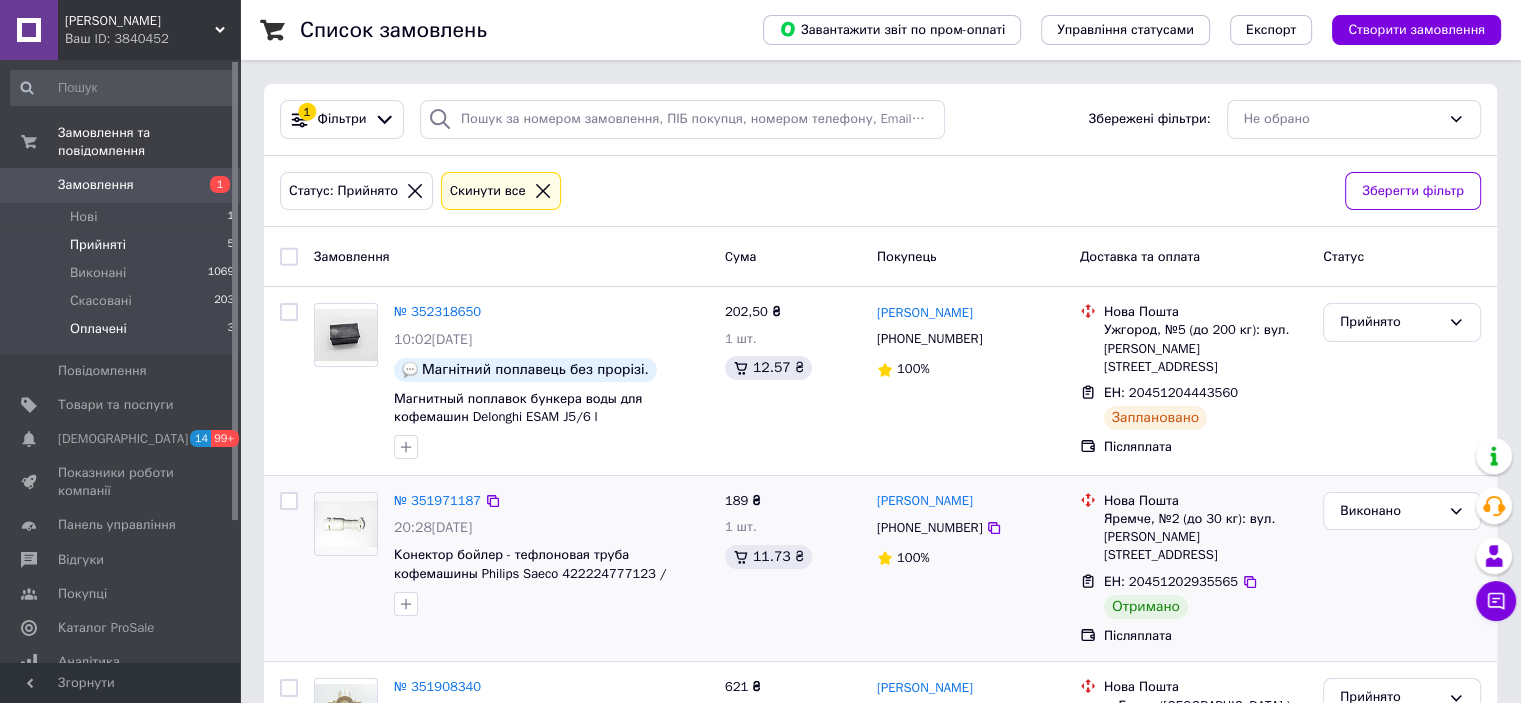 click on "Оплачені" at bounding box center (98, 329) 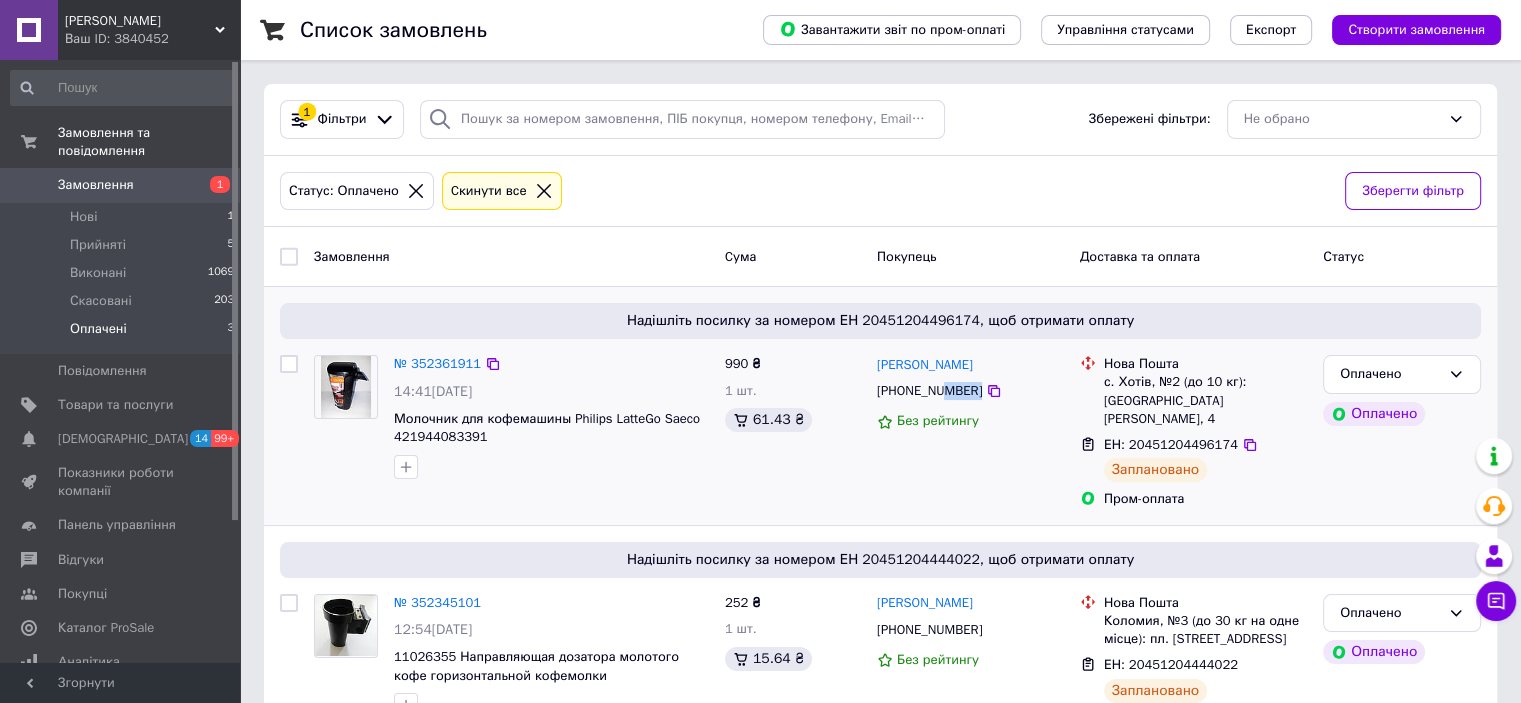 drag, startPoint x: 968, startPoint y: 377, endPoint x: 944, endPoint y: 375, distance: 24.083189 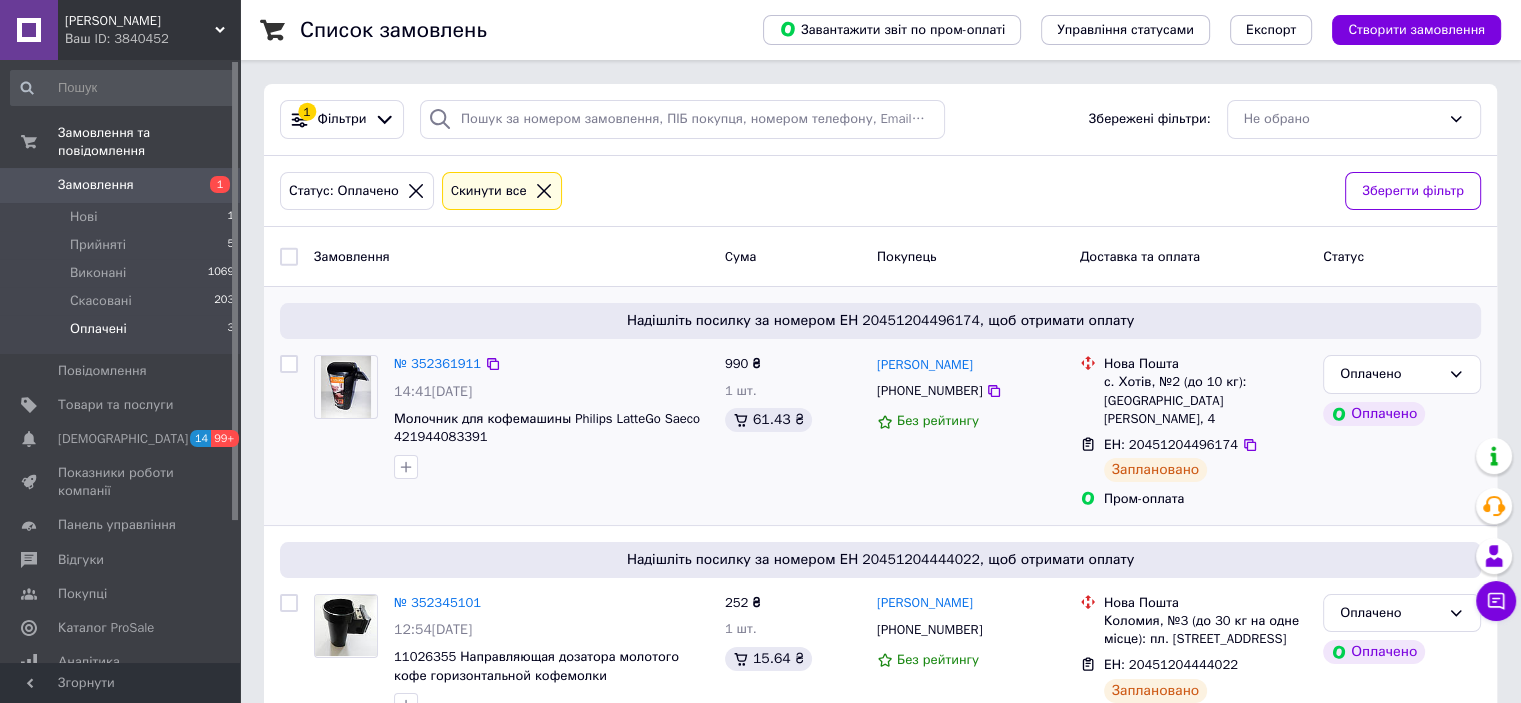 click on "[PERSON_NAME]" at bounding box center (970, 364) 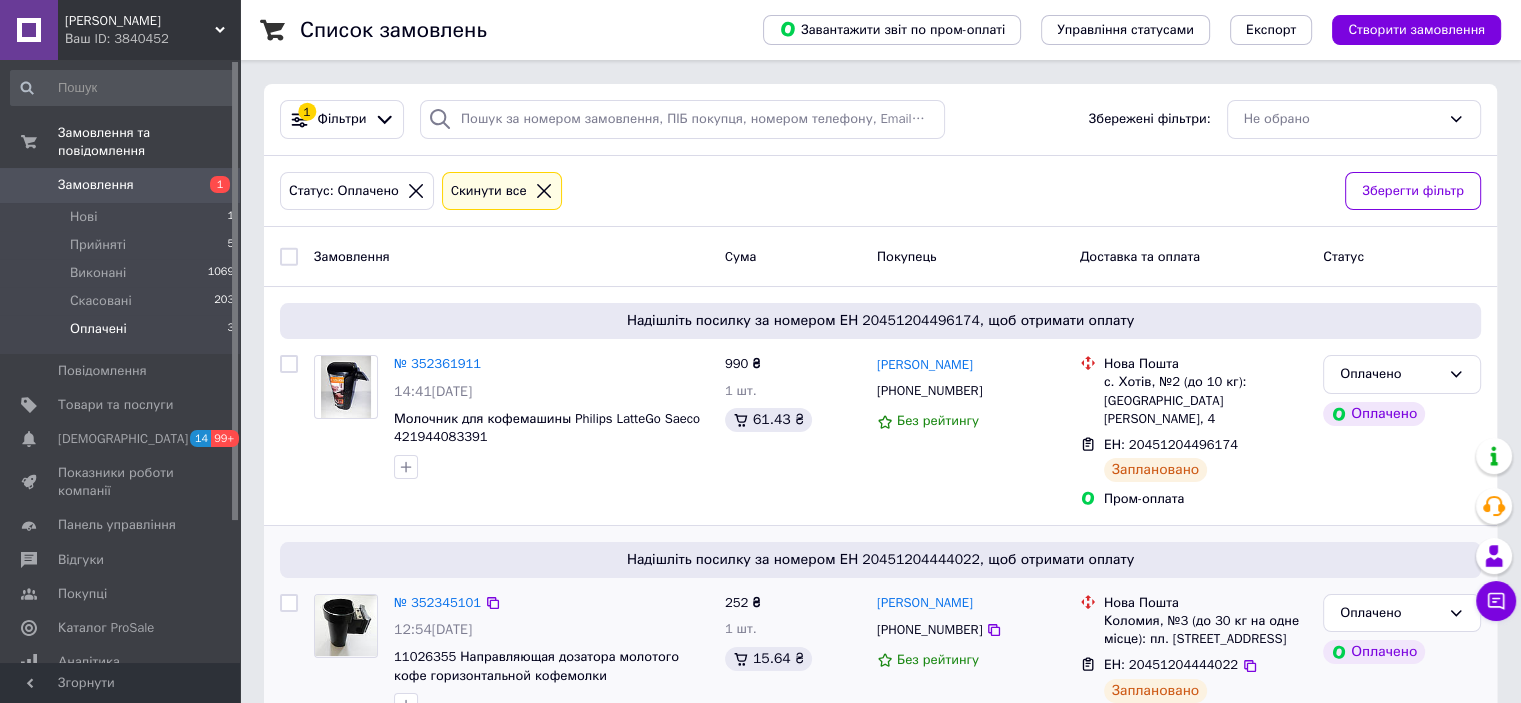 copy on "[PERSON_NAME]" 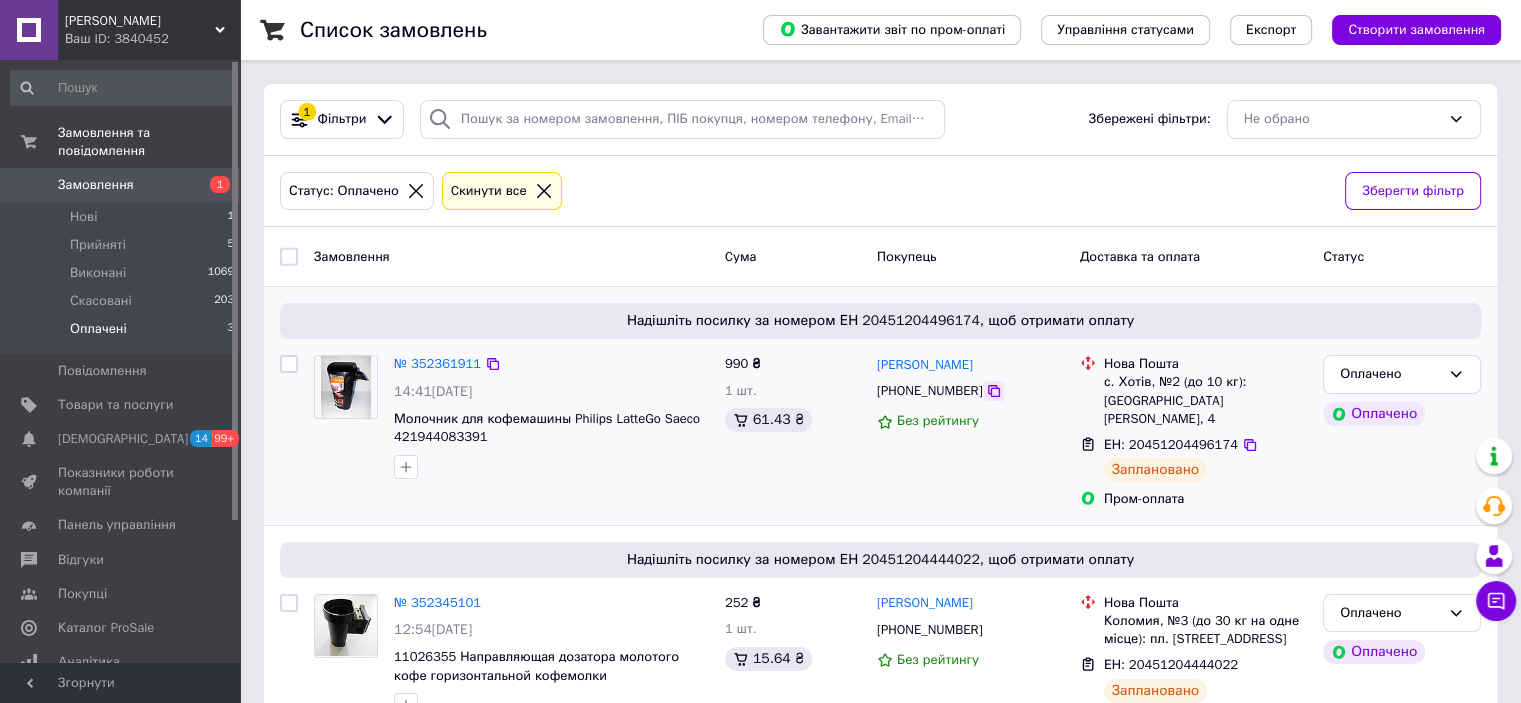 click 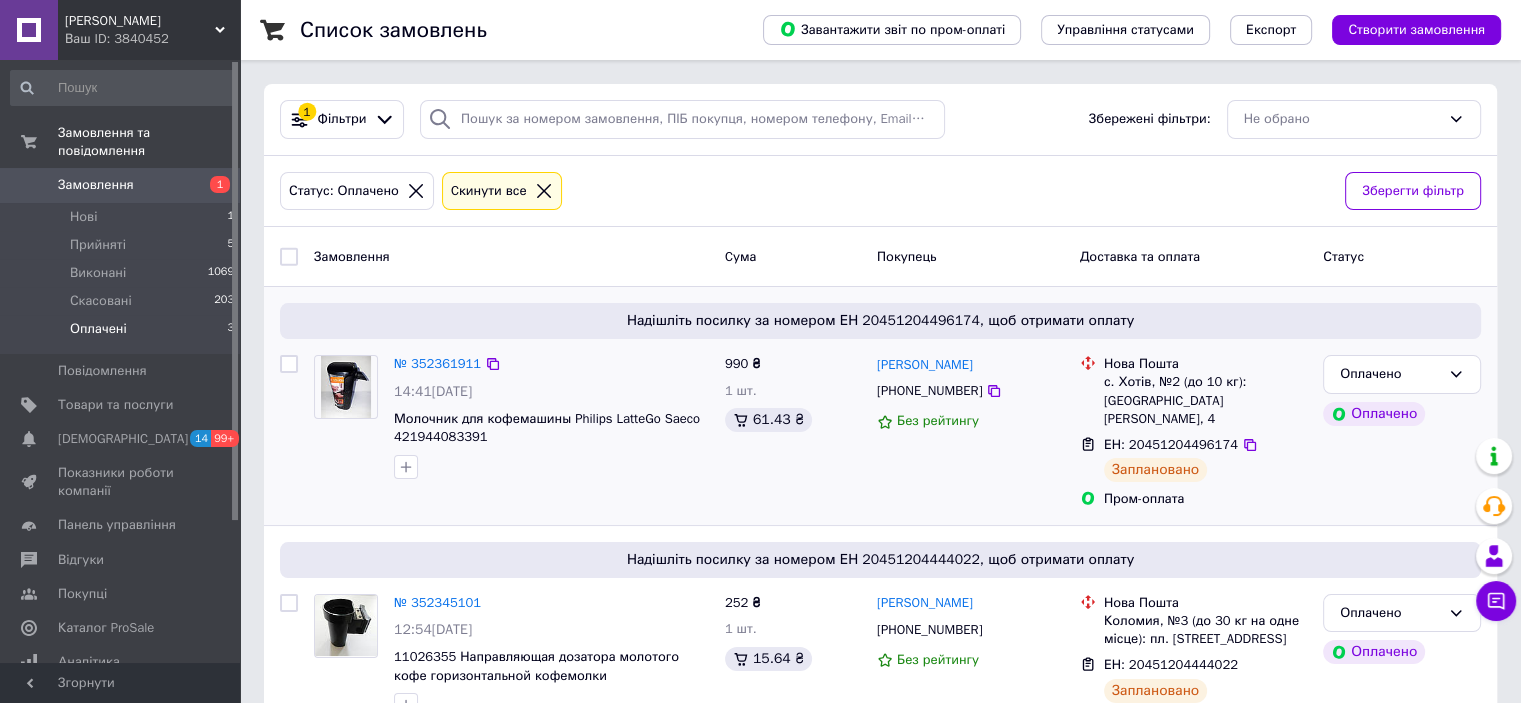 click 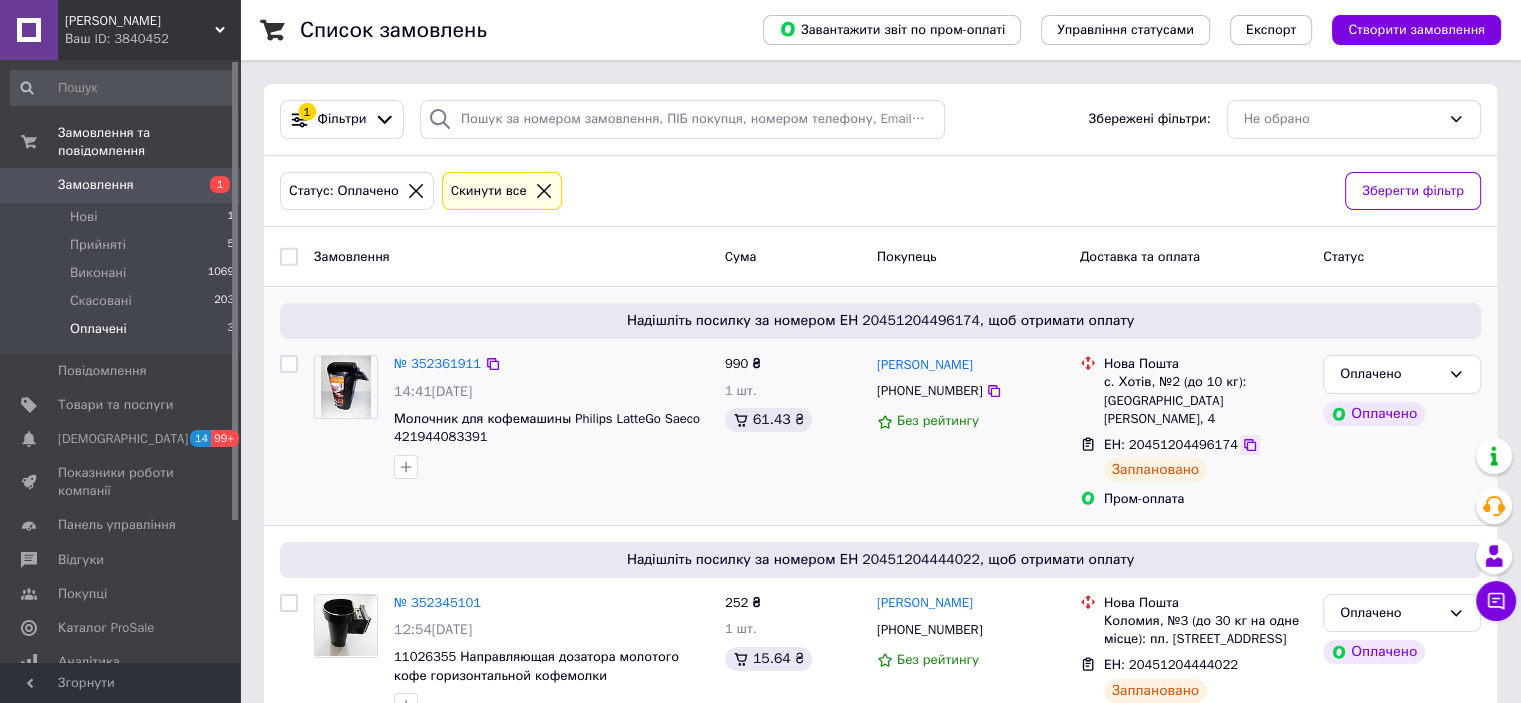 click 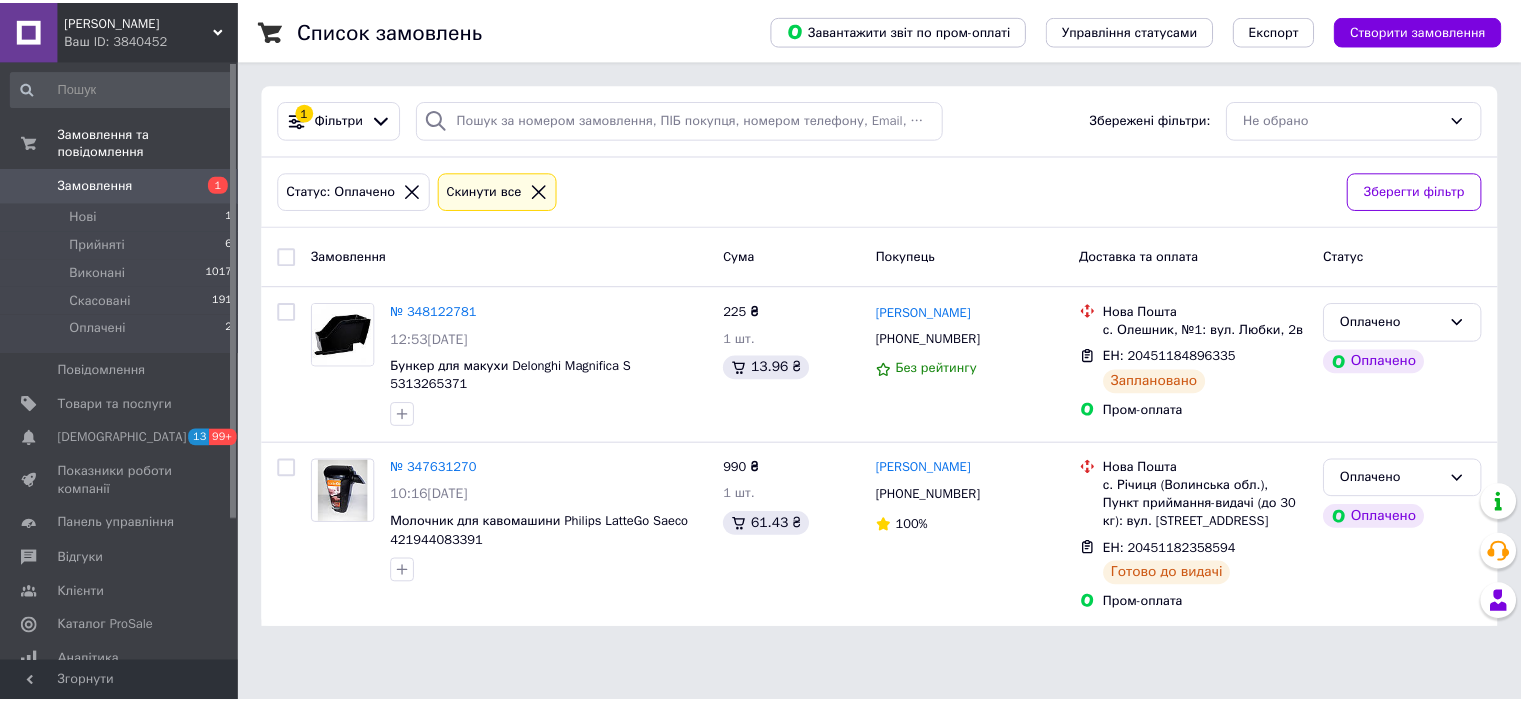 scroll, scrollTop: 0, scrollLeft: 0, axis: both 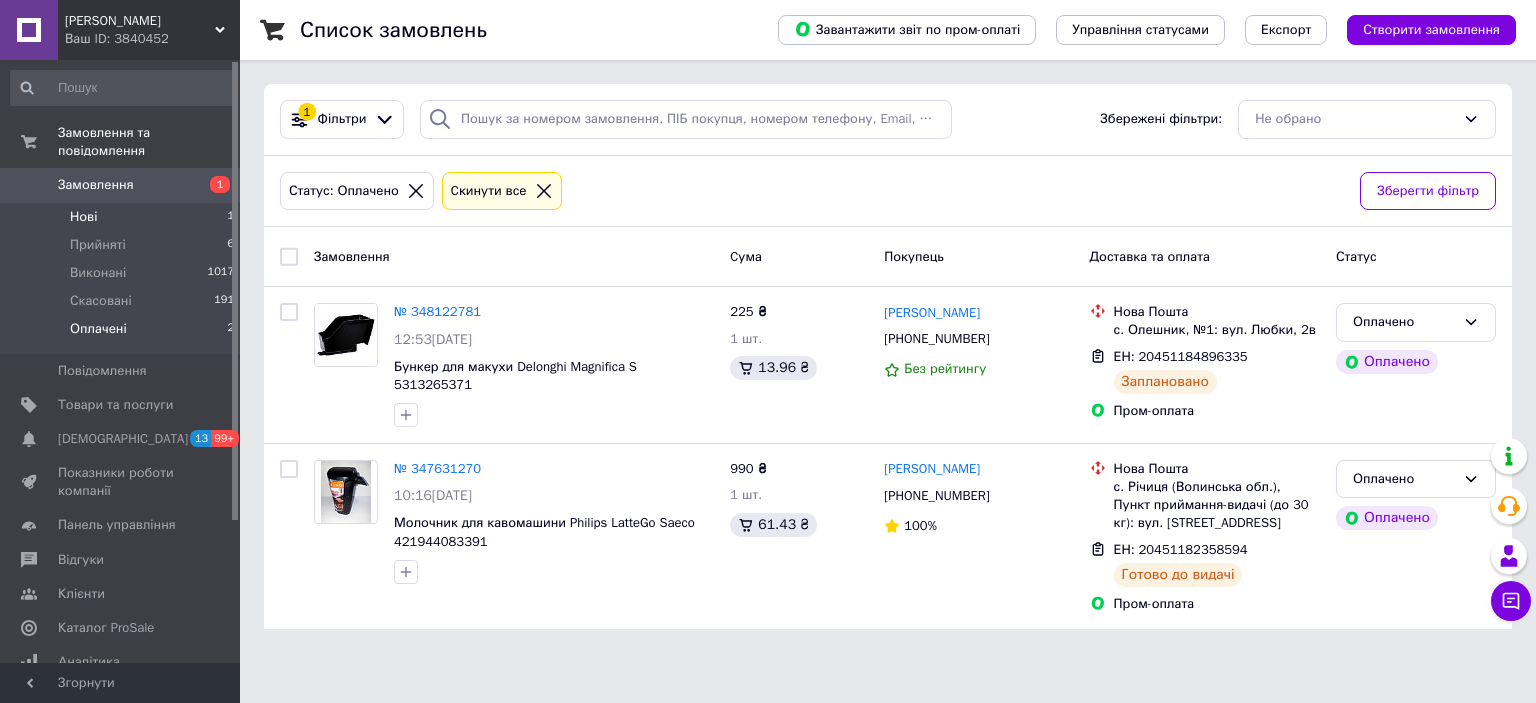 click on "Нові" at bounding box center [83, 217] 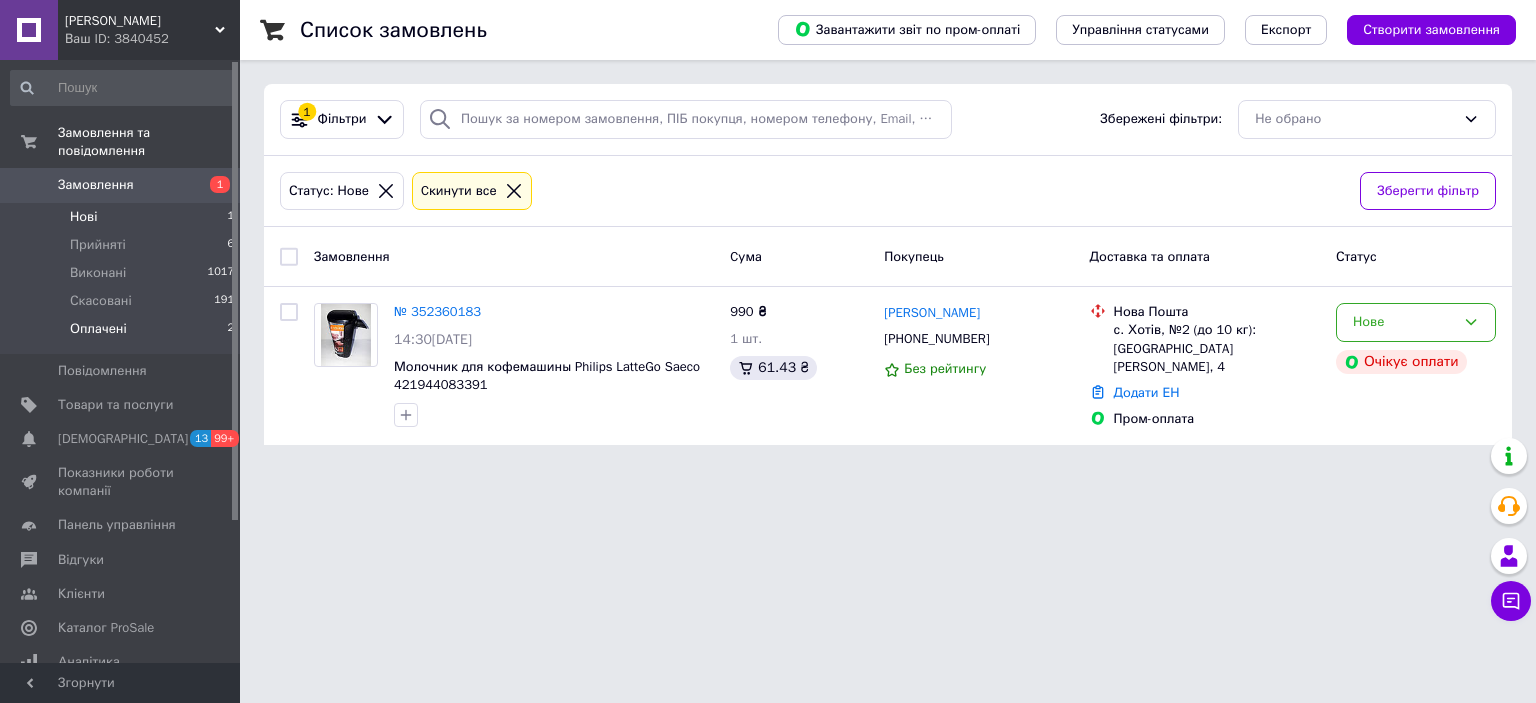 click on "Оплачені 2" at bounding box center [123, 334] 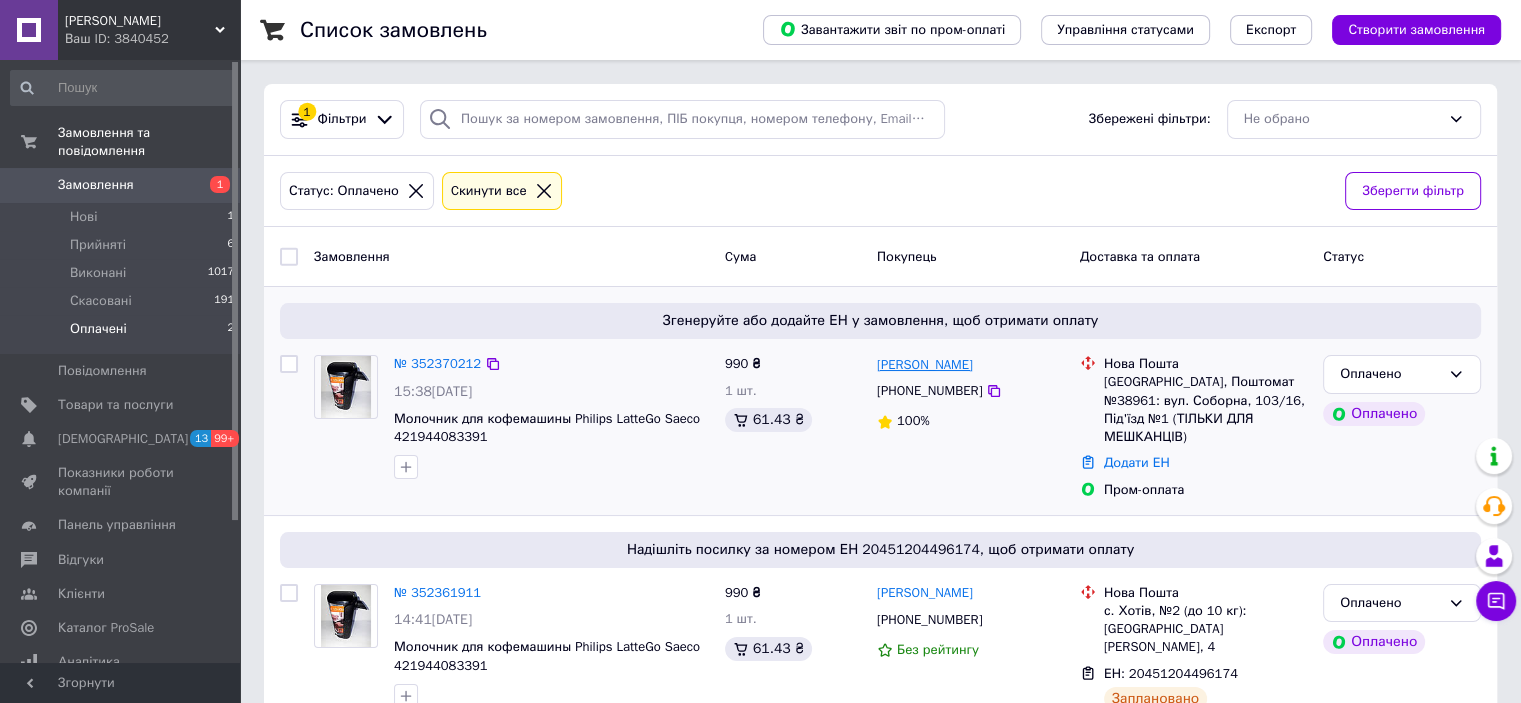 click on "[PERSON_NAME]" at bounding box center (925, 365) 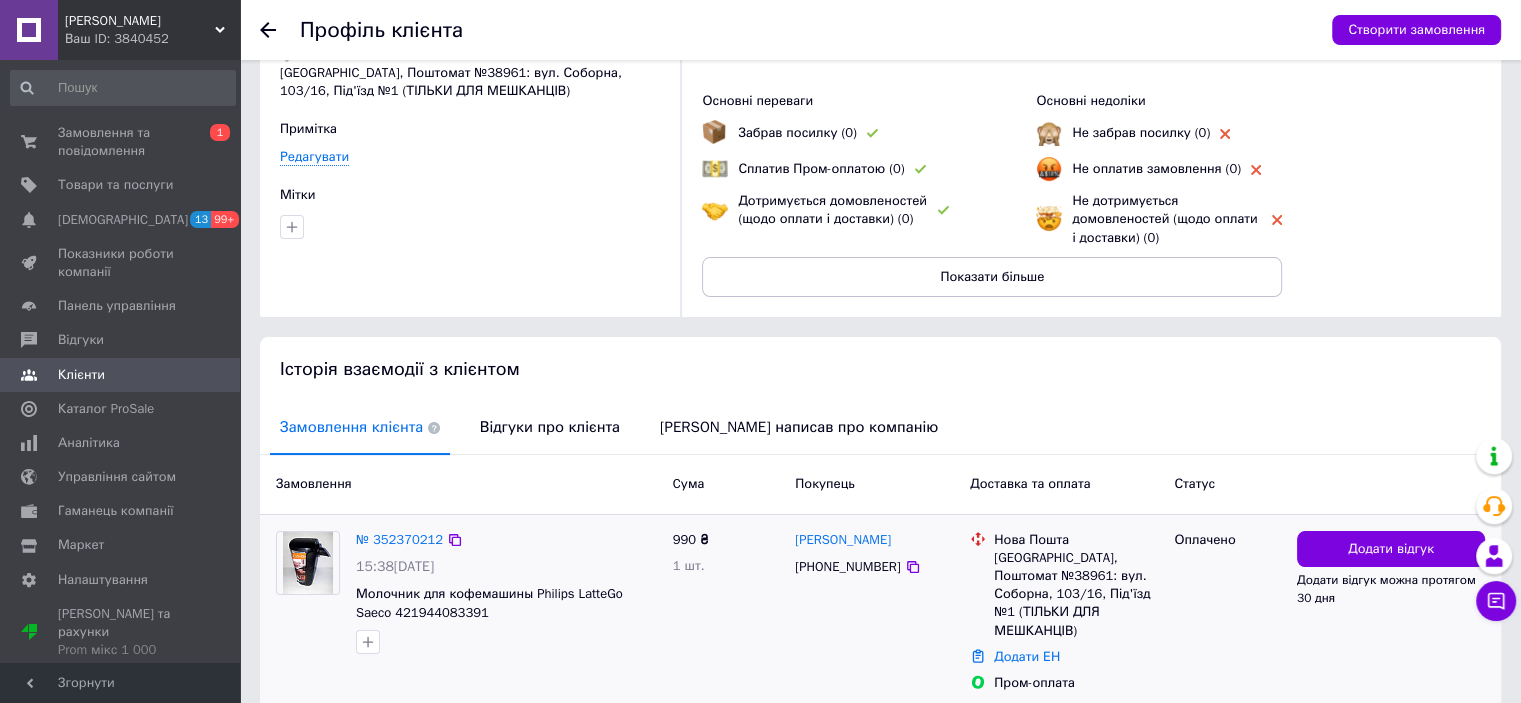scroll, scrollTop: 202, scrollLeft: 0, axis: vertical 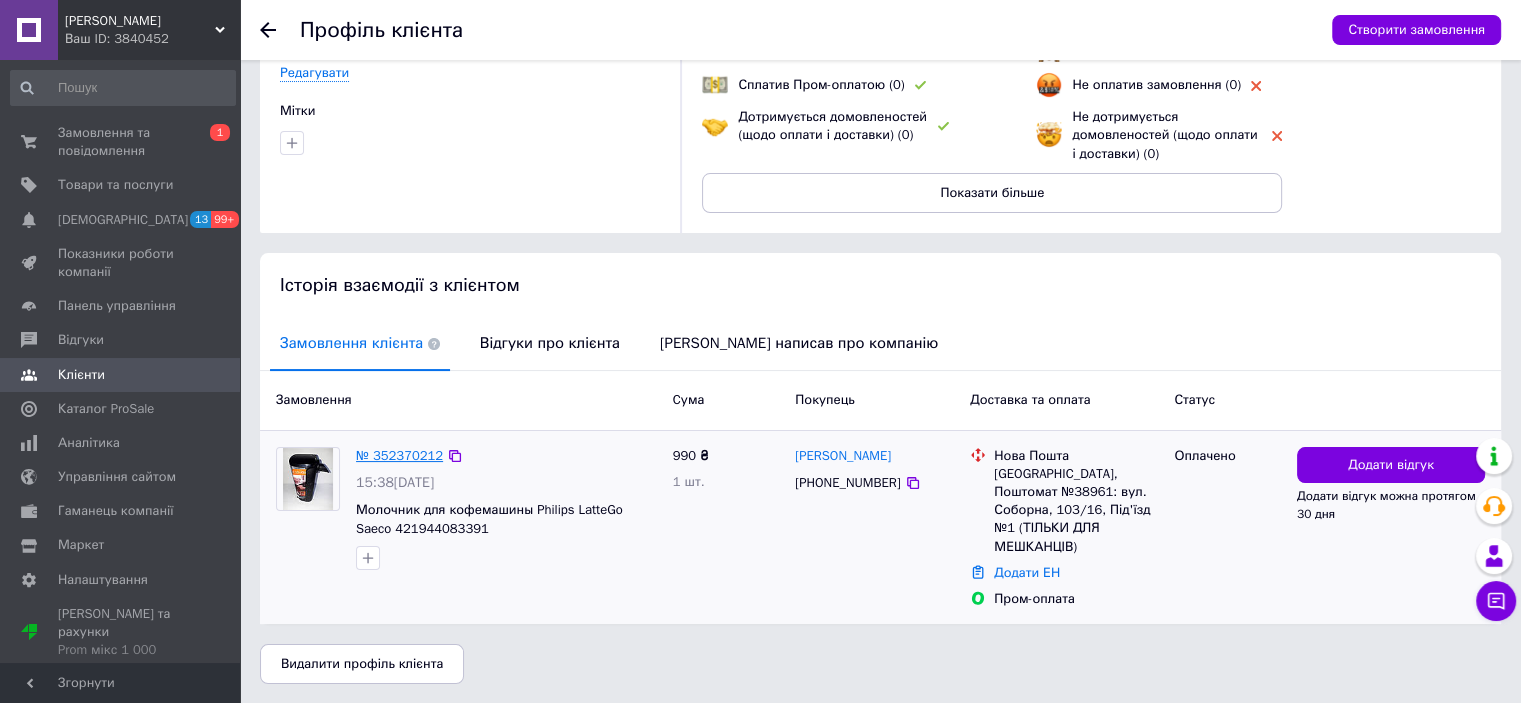click on "№ 352370212" at bounding box center (399, 455) 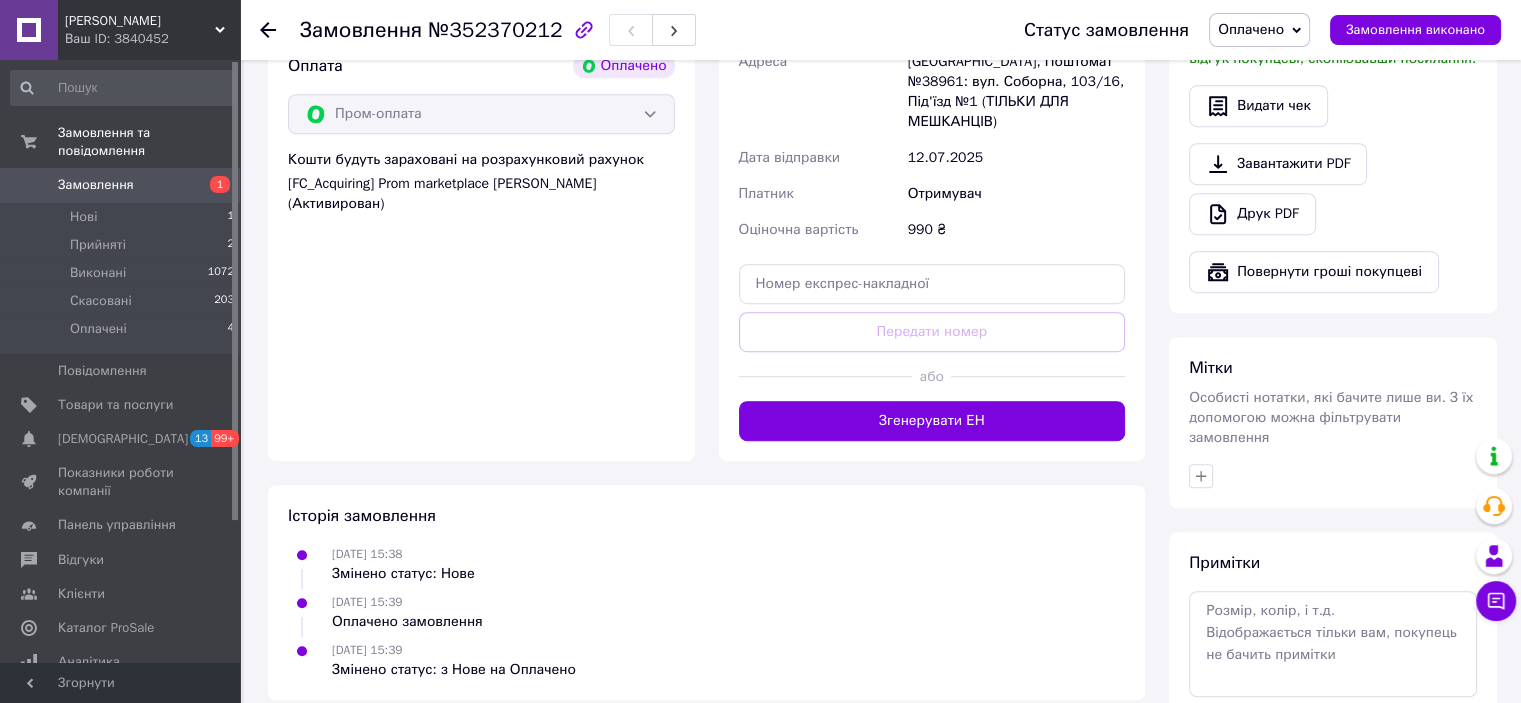 scroll, scrollTop: 1272, scrollLeft: 0, axis: vertical 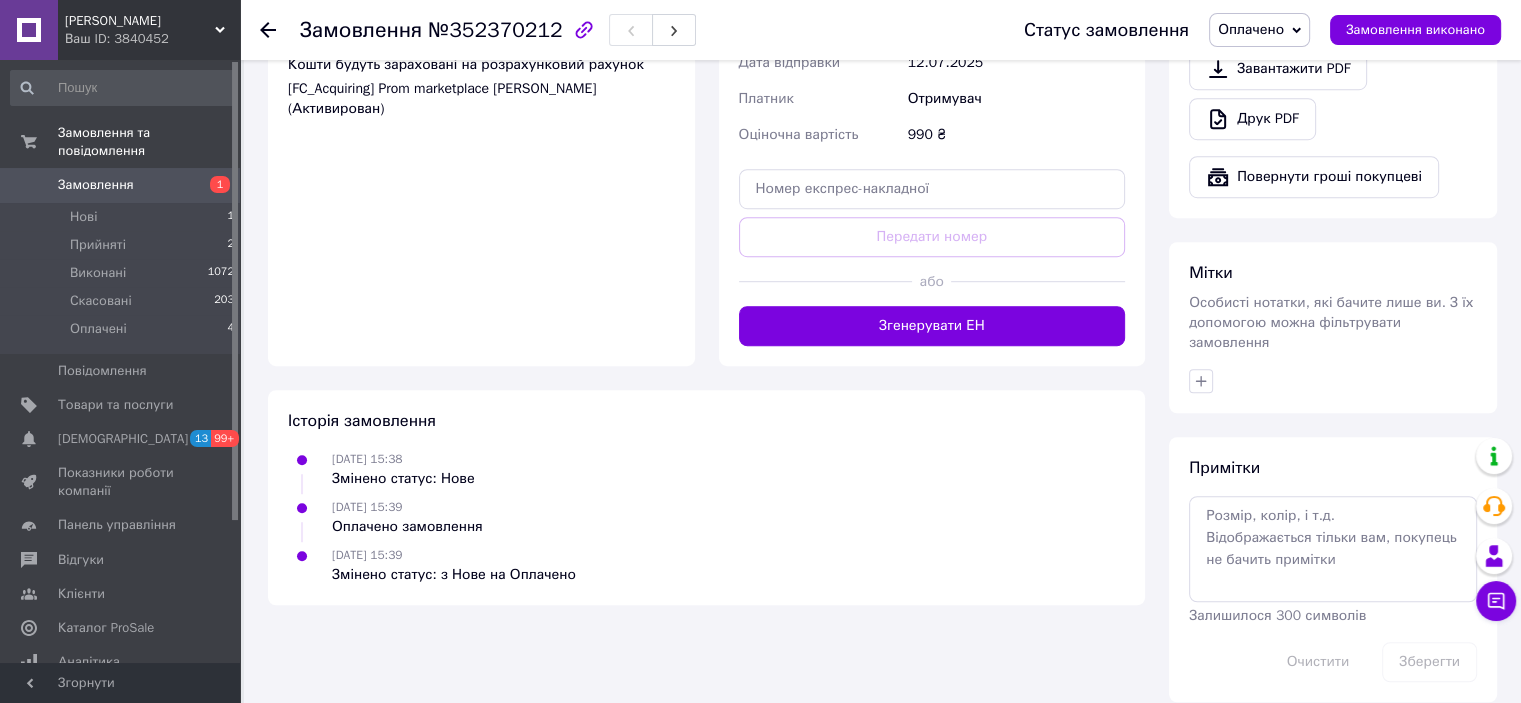 drag, startPoint x: 980, startPoint y: 340, endPoint x: 987, endPoint y: 322, distance: 19.313208 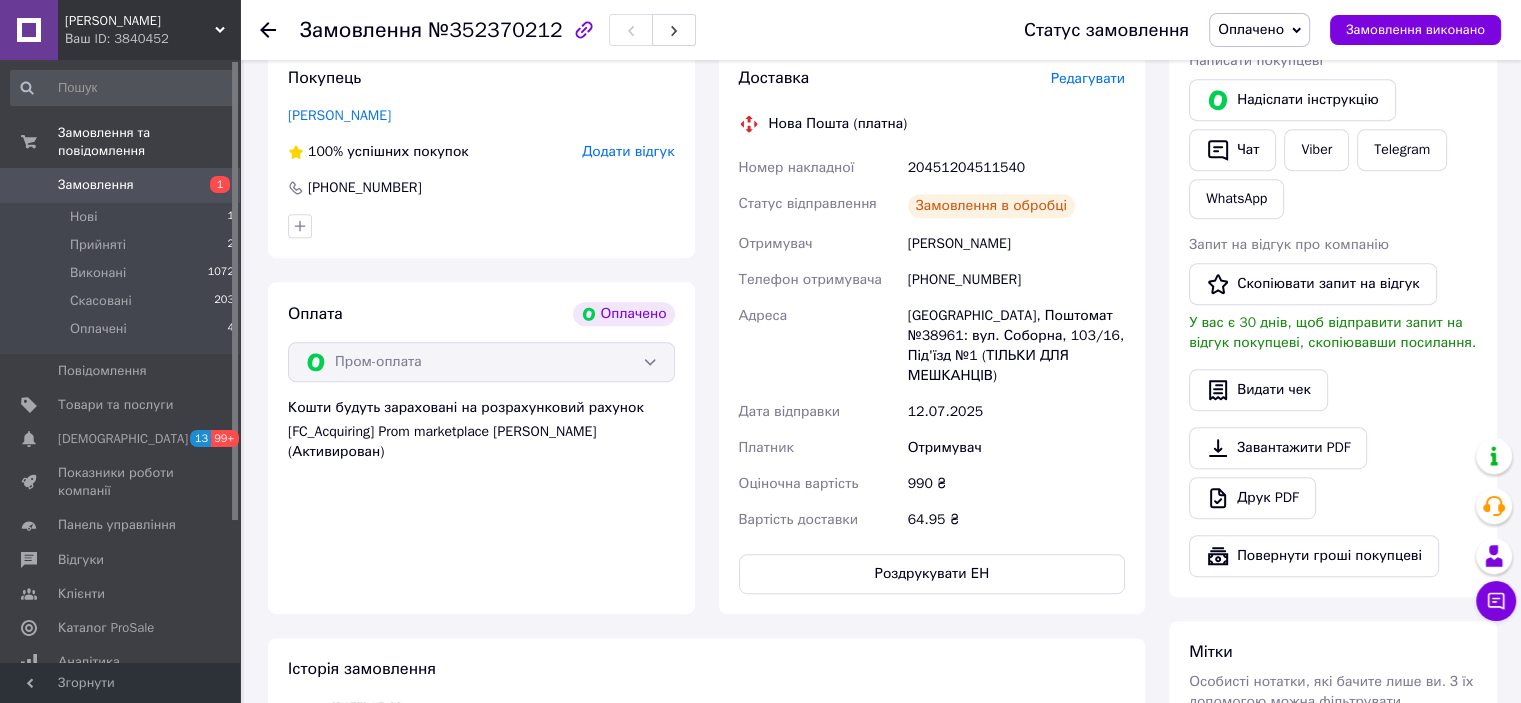 scroll, scrollTop: 772, scrollLeft: 0, axis: vertical 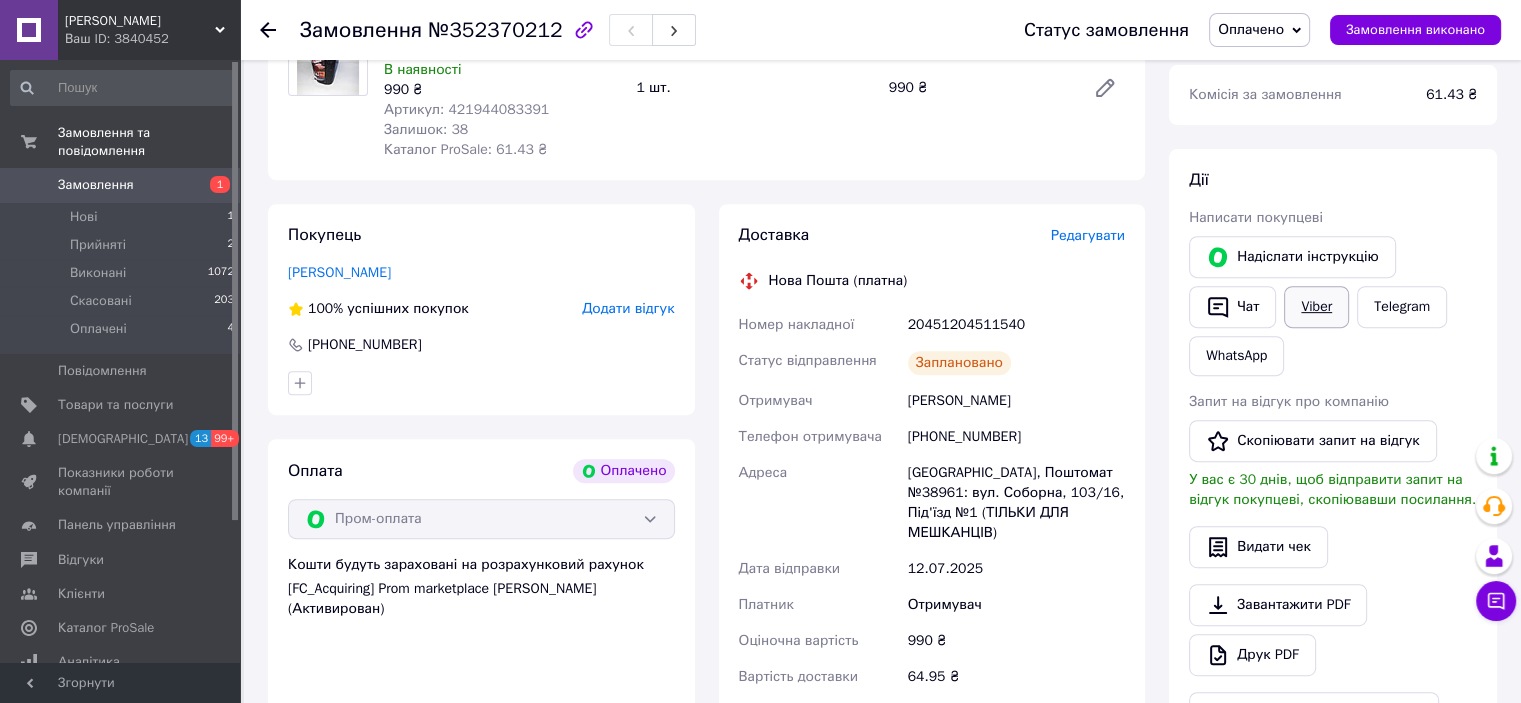 click on "Viber" at bounding box center [1316, 307] 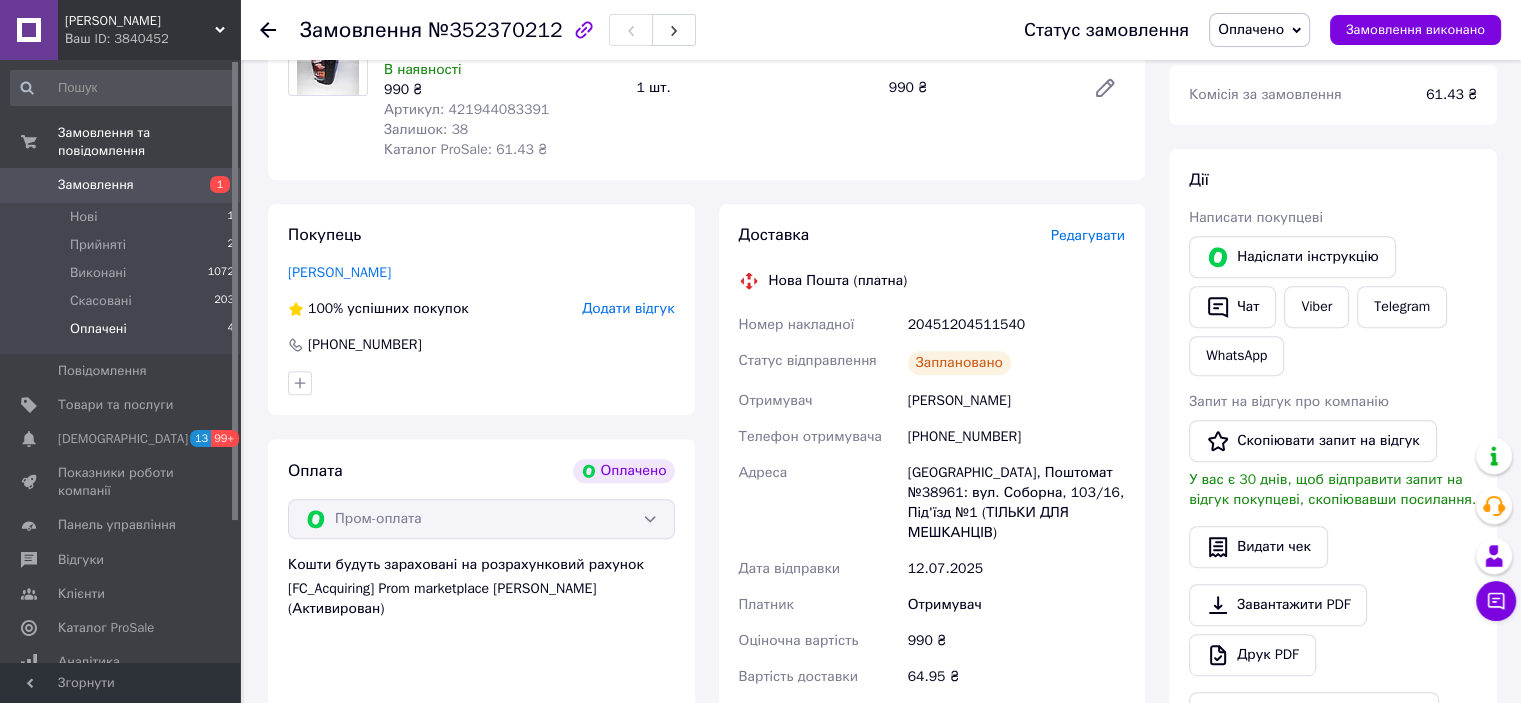drag, startPoint x: 148, startPoint y: 303, endPoint x: 157, endPoint y: 308, distance: 10.29563 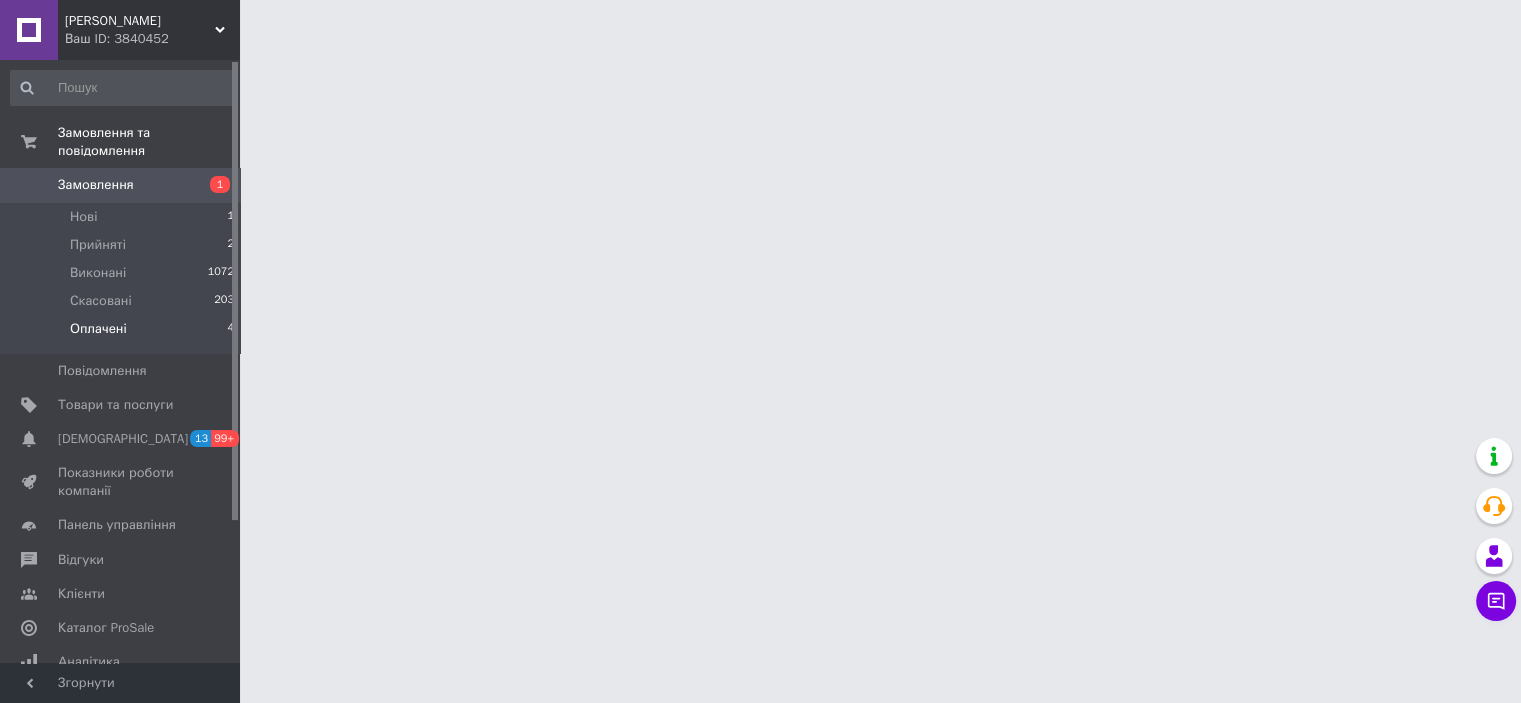 scroll, scrollTop: 0, scrollLeft: 0, axis: both 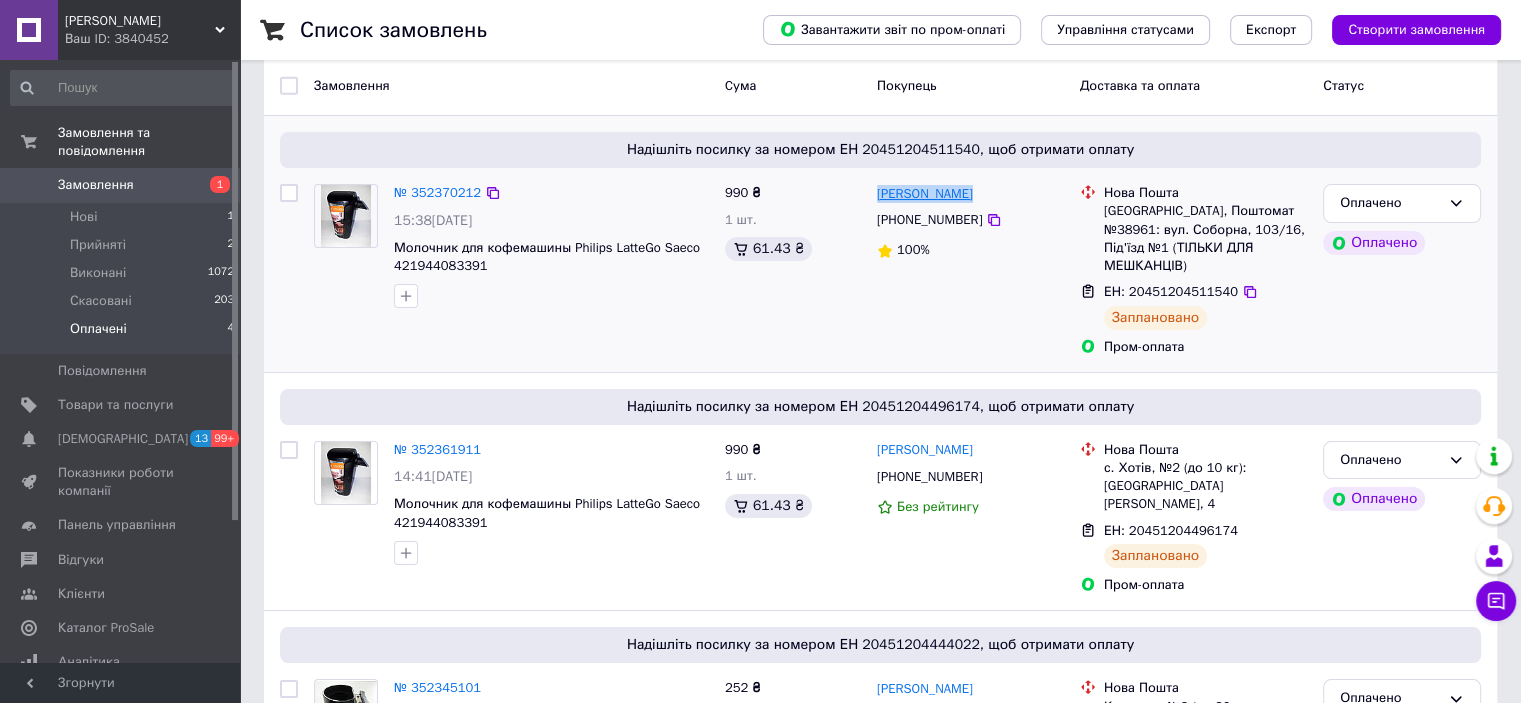 drag, startPoint x: 981, startPoint y: 186, endPoint x: 876, endPoint y: 188, distance: 105.01904 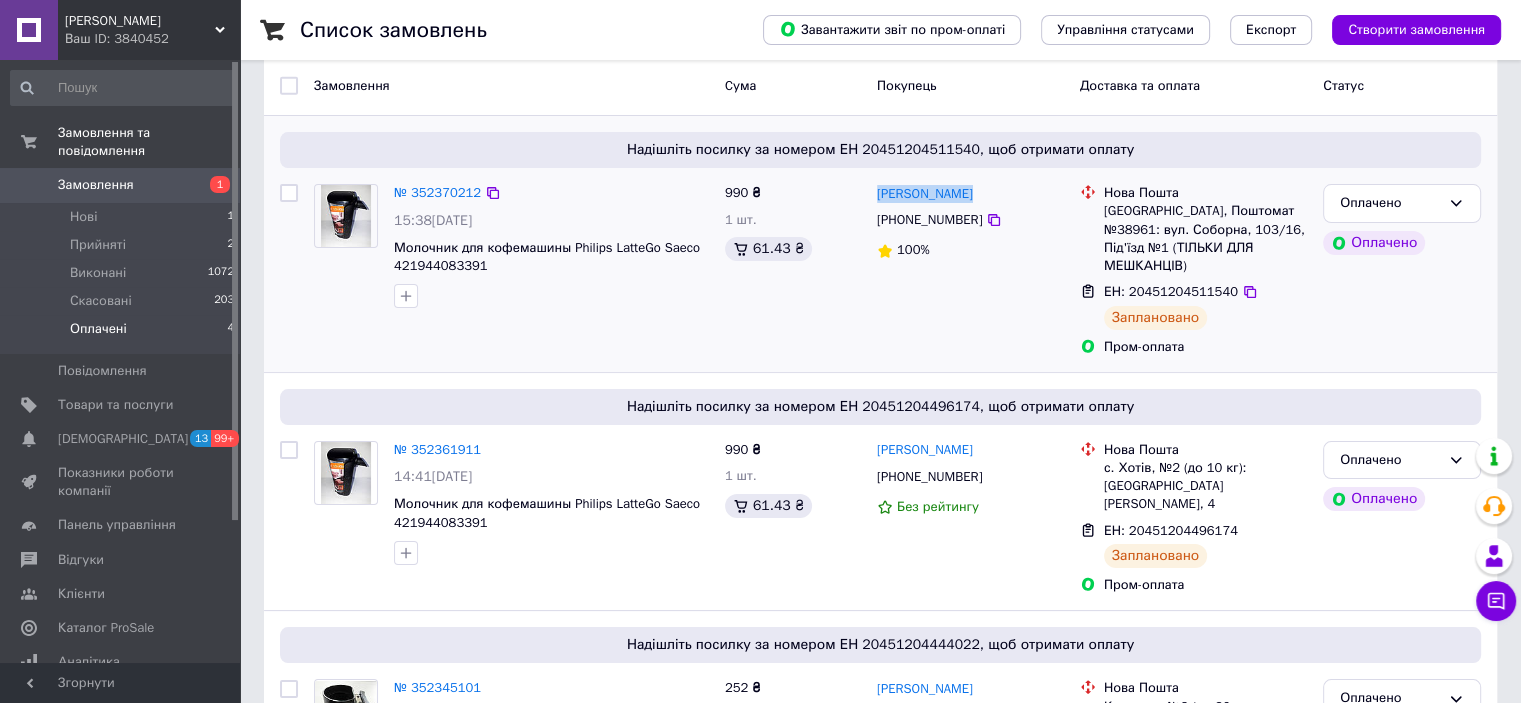 copy on "[PERSON_NAME]" 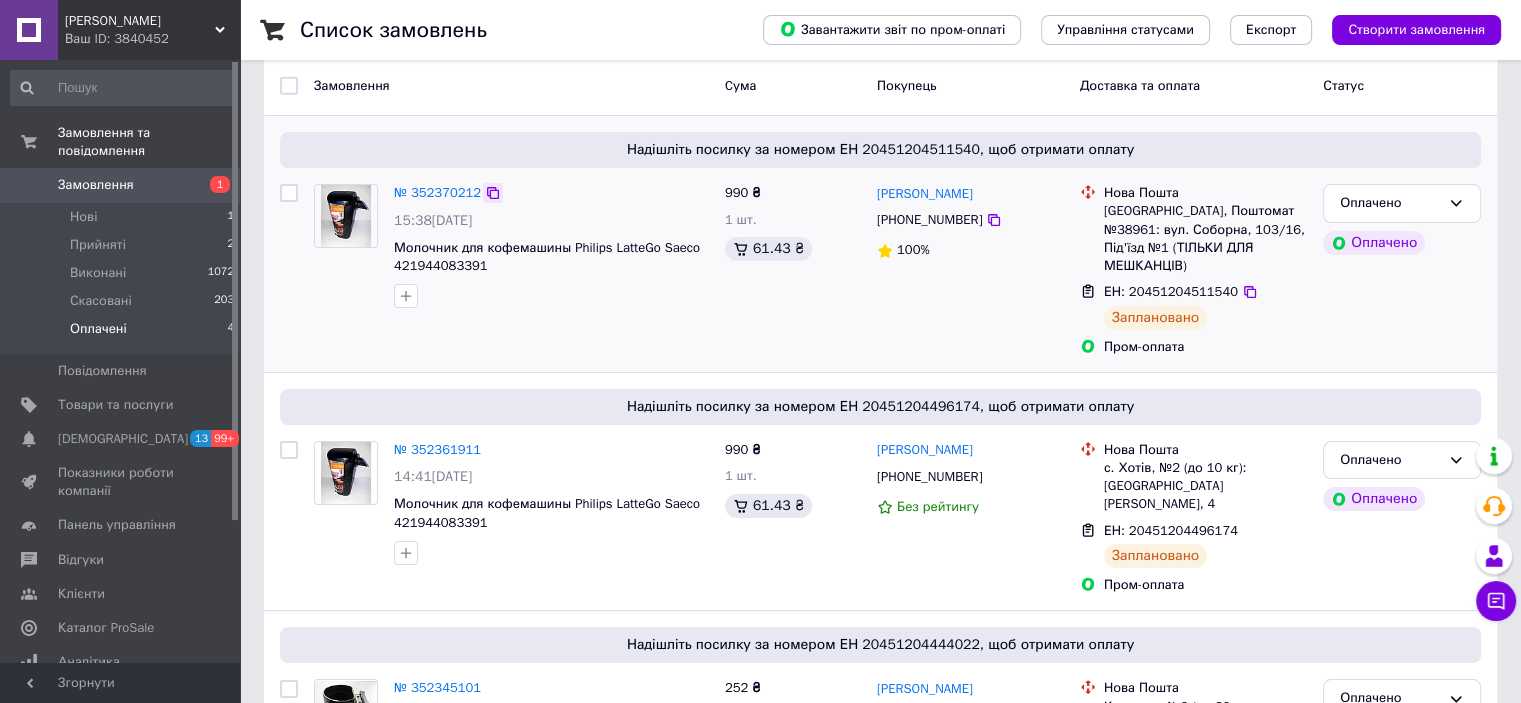 click 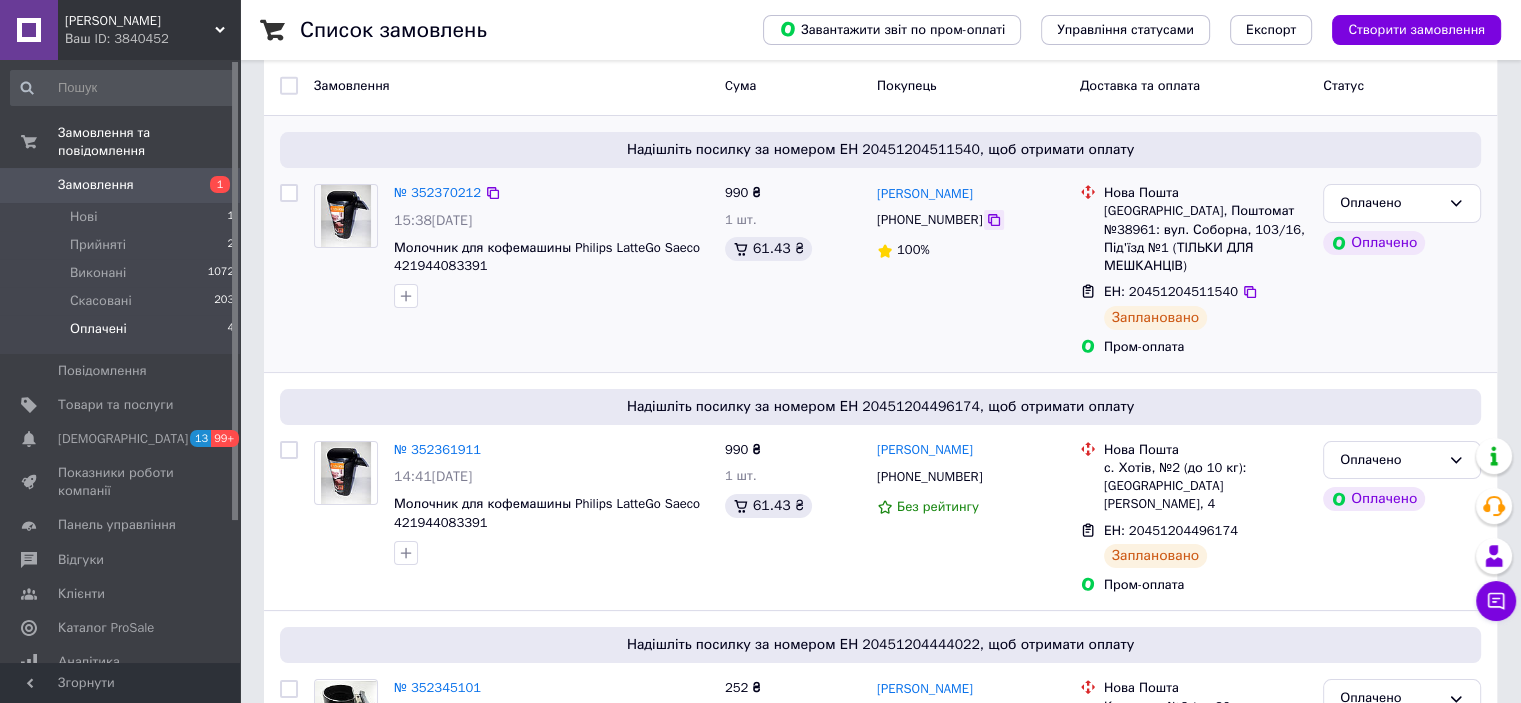 click 